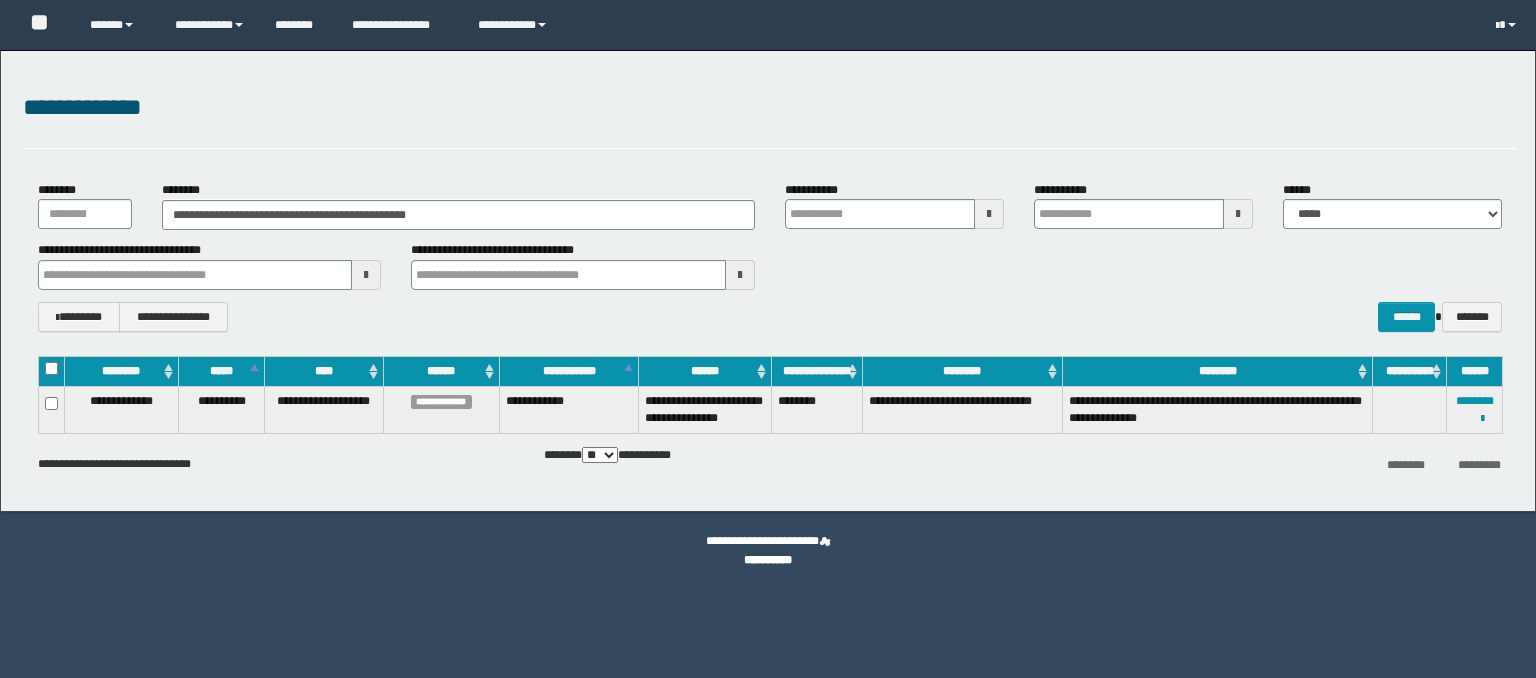 scroll, scrollTop: 0, scrollLeft: 0, axis: both 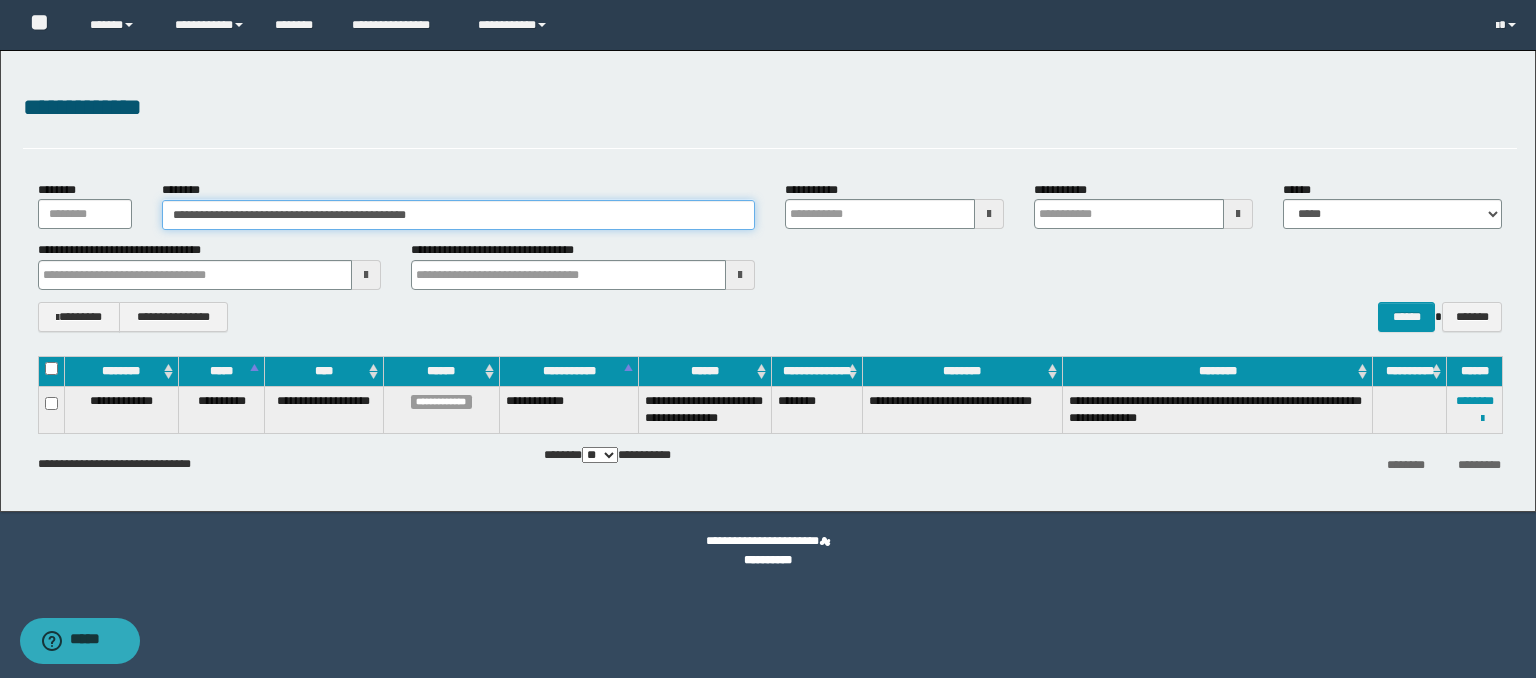 drag, startPoint x: 0, startPoint y: 0, endPoint x: 149, endPoint y: 205, distance: 253.4285 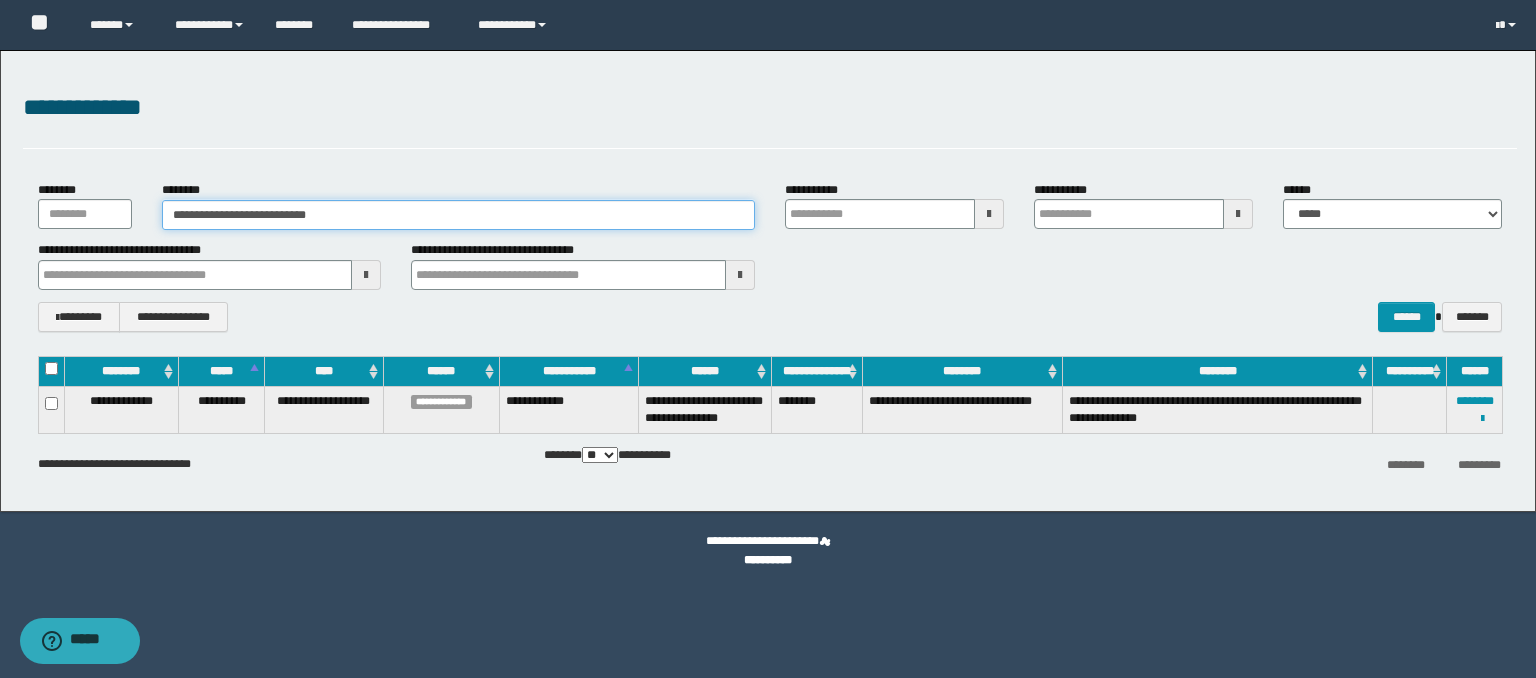 type on "**********" 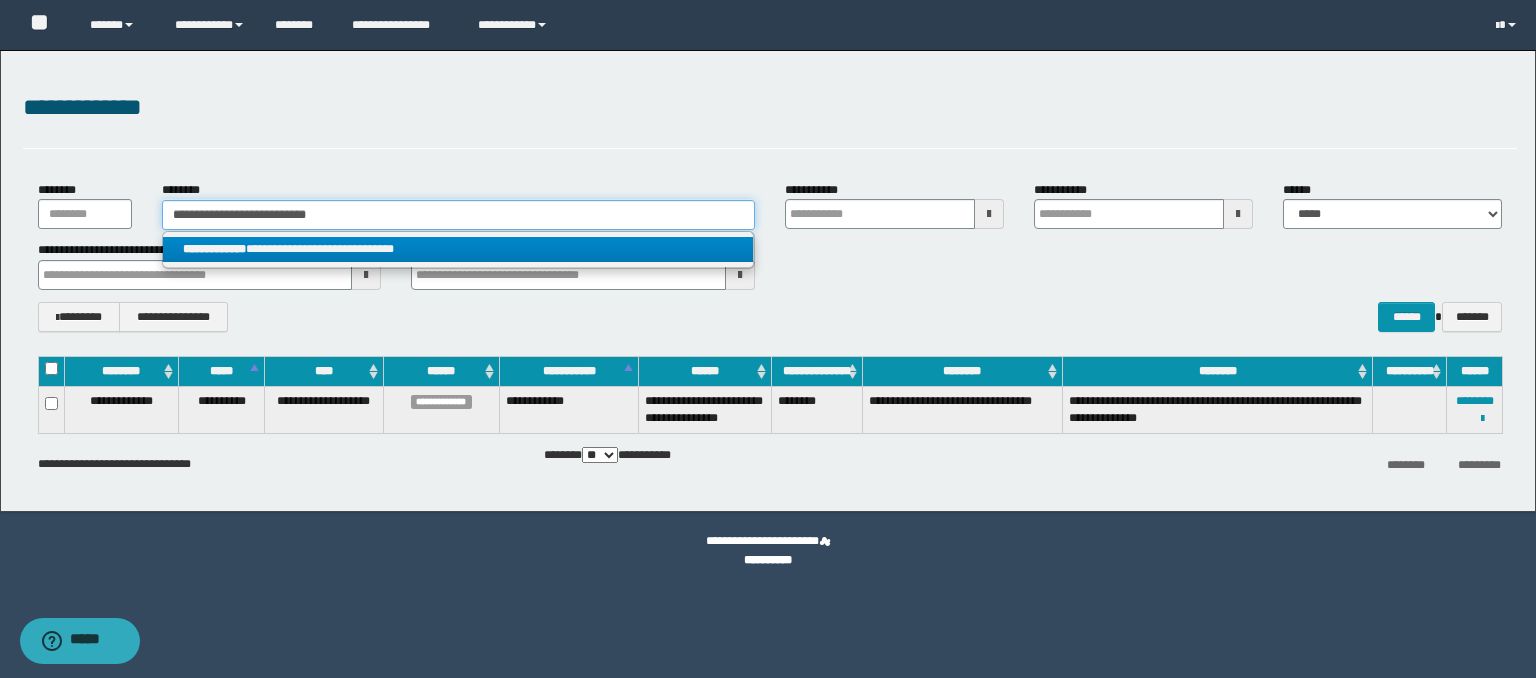 type on "**********" 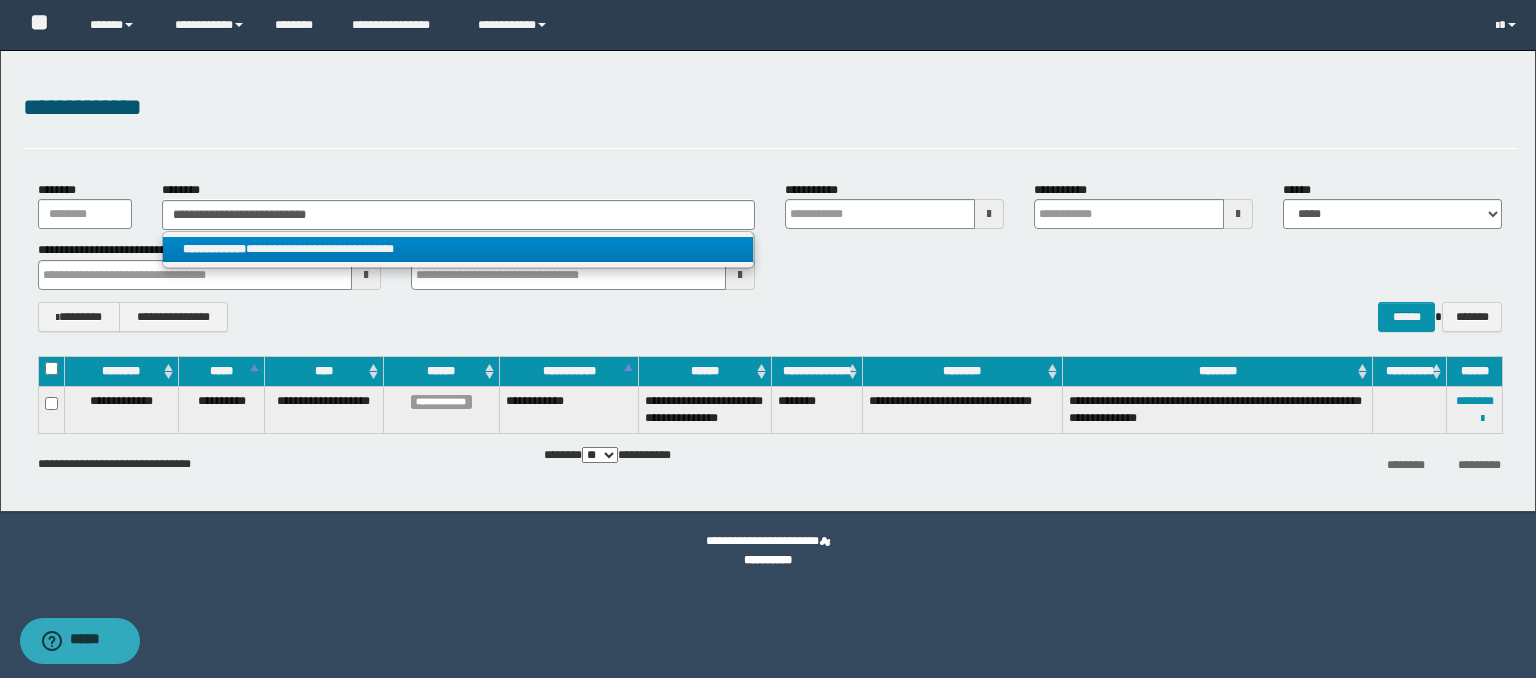 click on "**********" at bounding box center [458, 249] 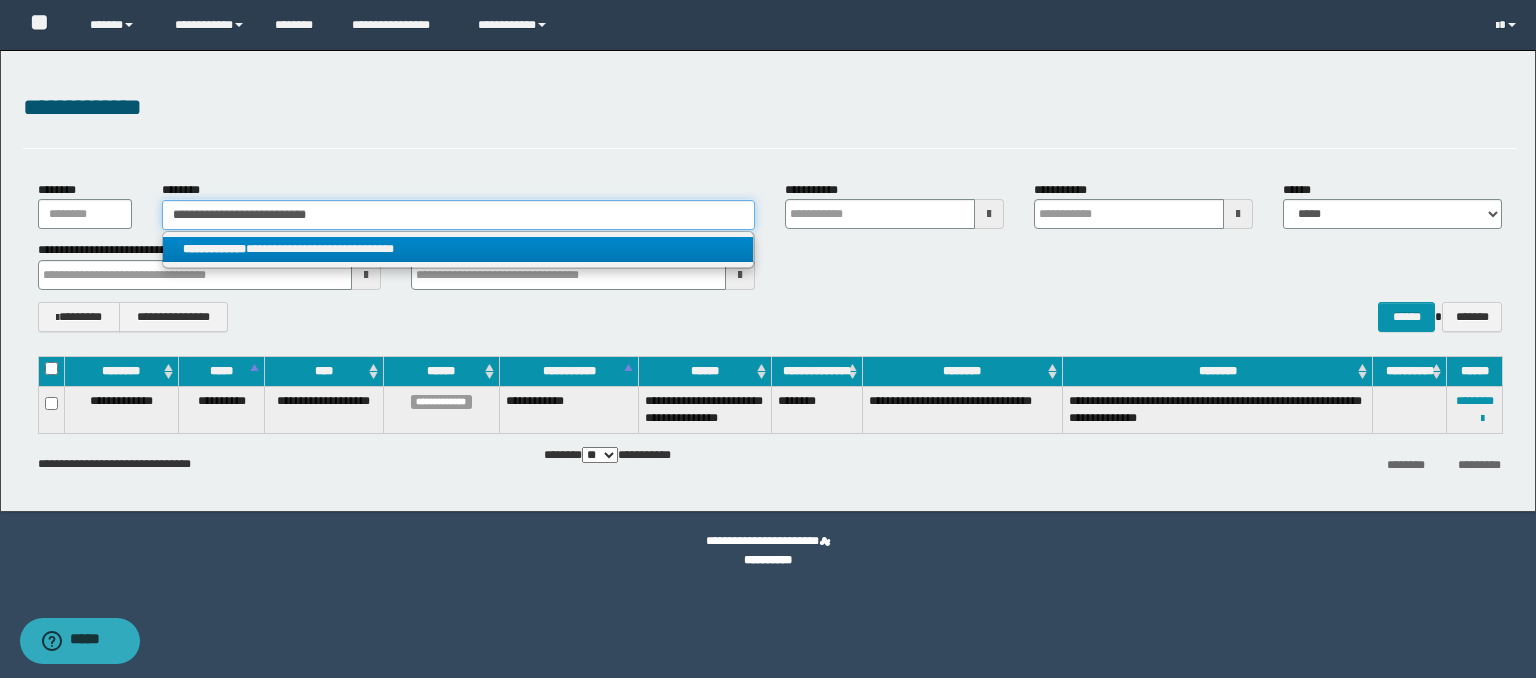 type 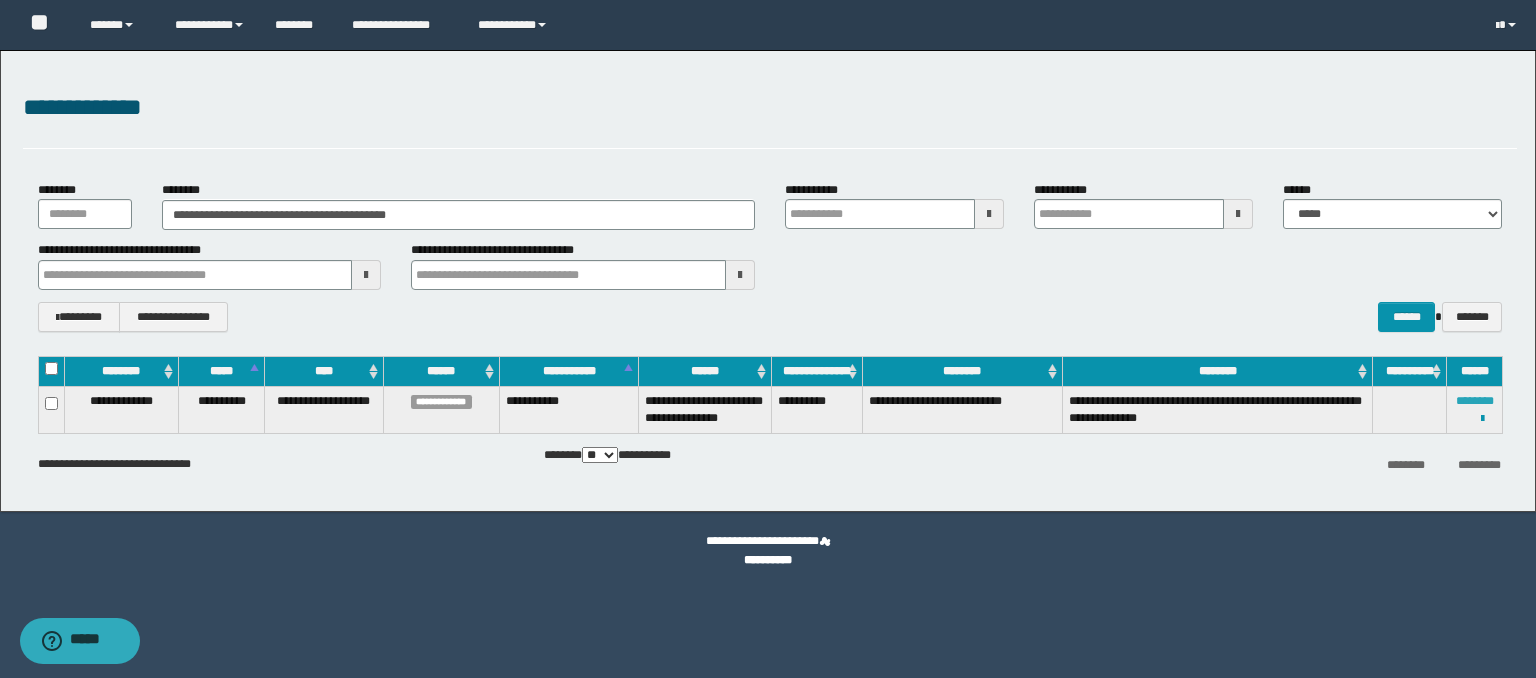 click on "********" at bounding box center (1475, 401) 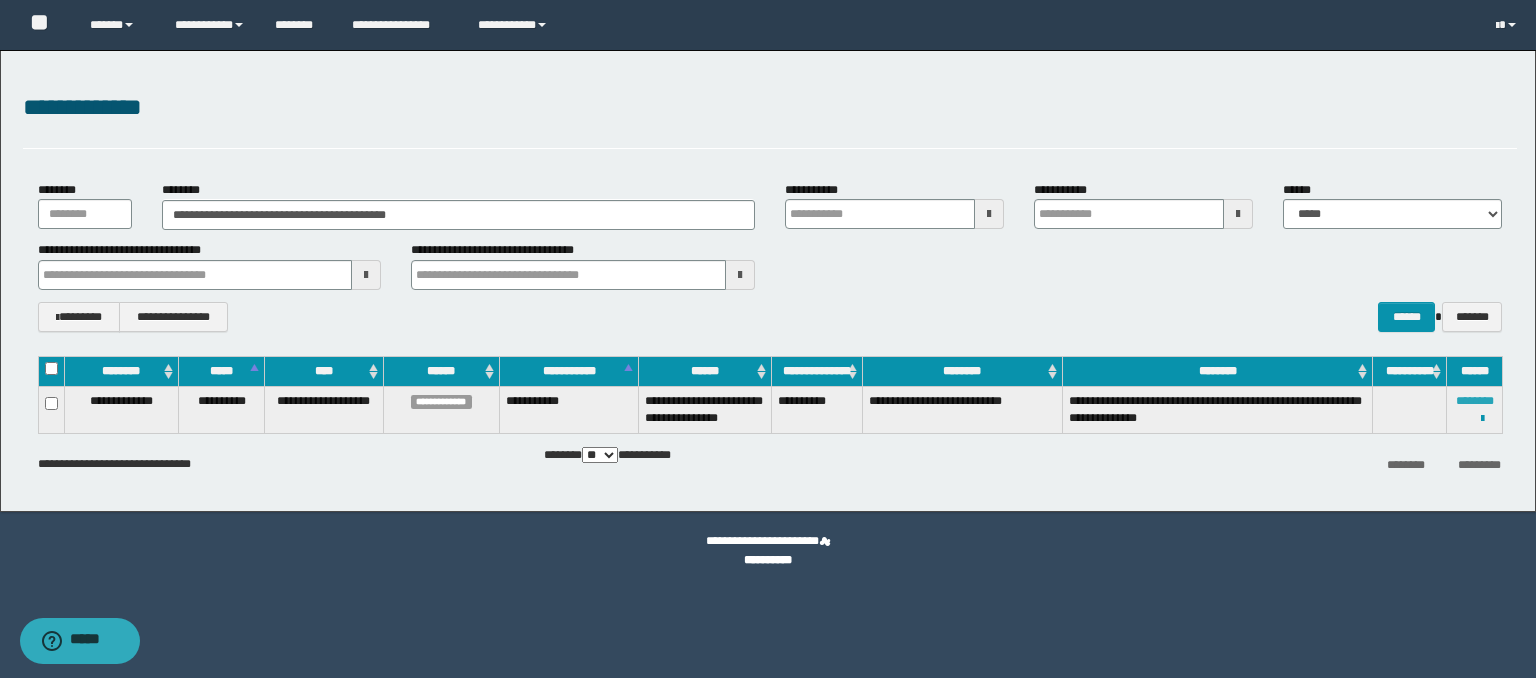 click on "********" at bounding box center (1475, 401) 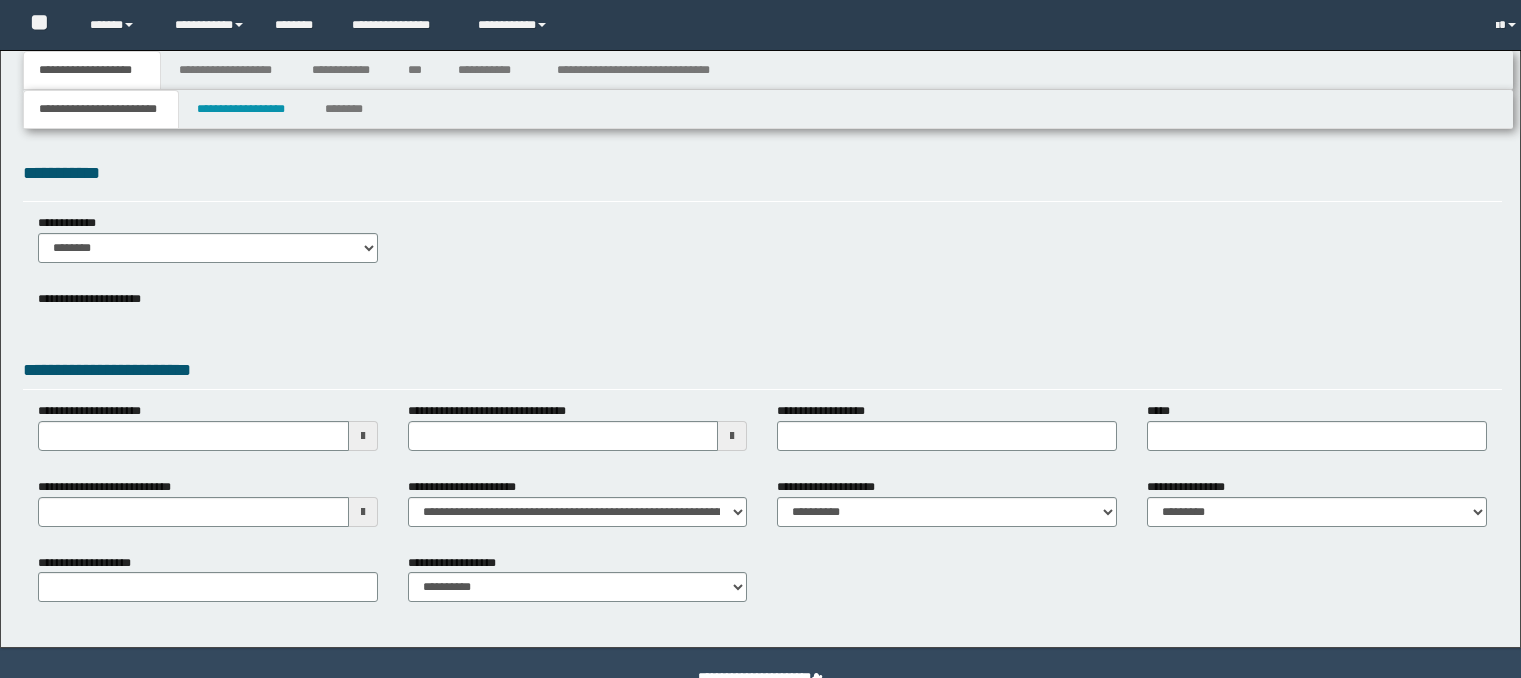 scroll, scrollTop: 0, scrollLeft: 0, axis: both 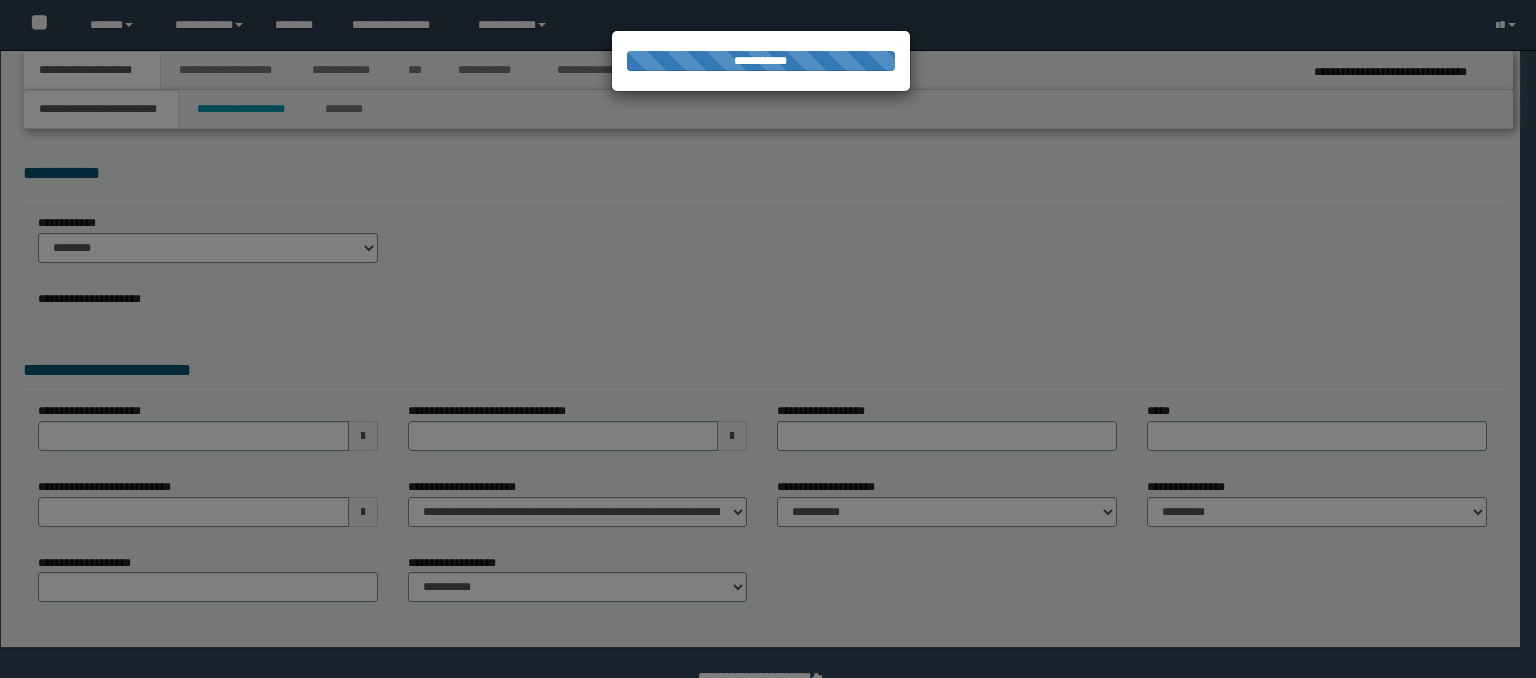 select on "*" 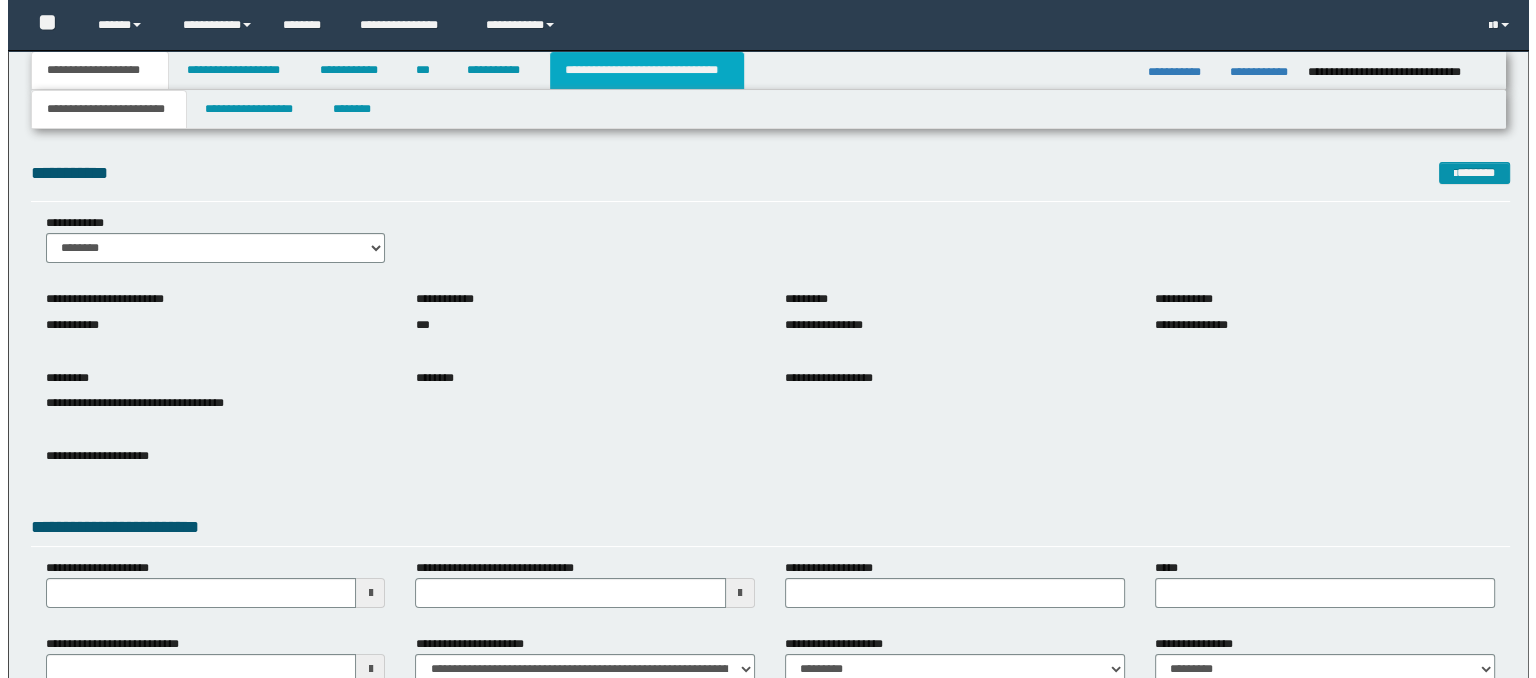 scroll, scrollTop: 0, scrollLeft: 0, axis: both 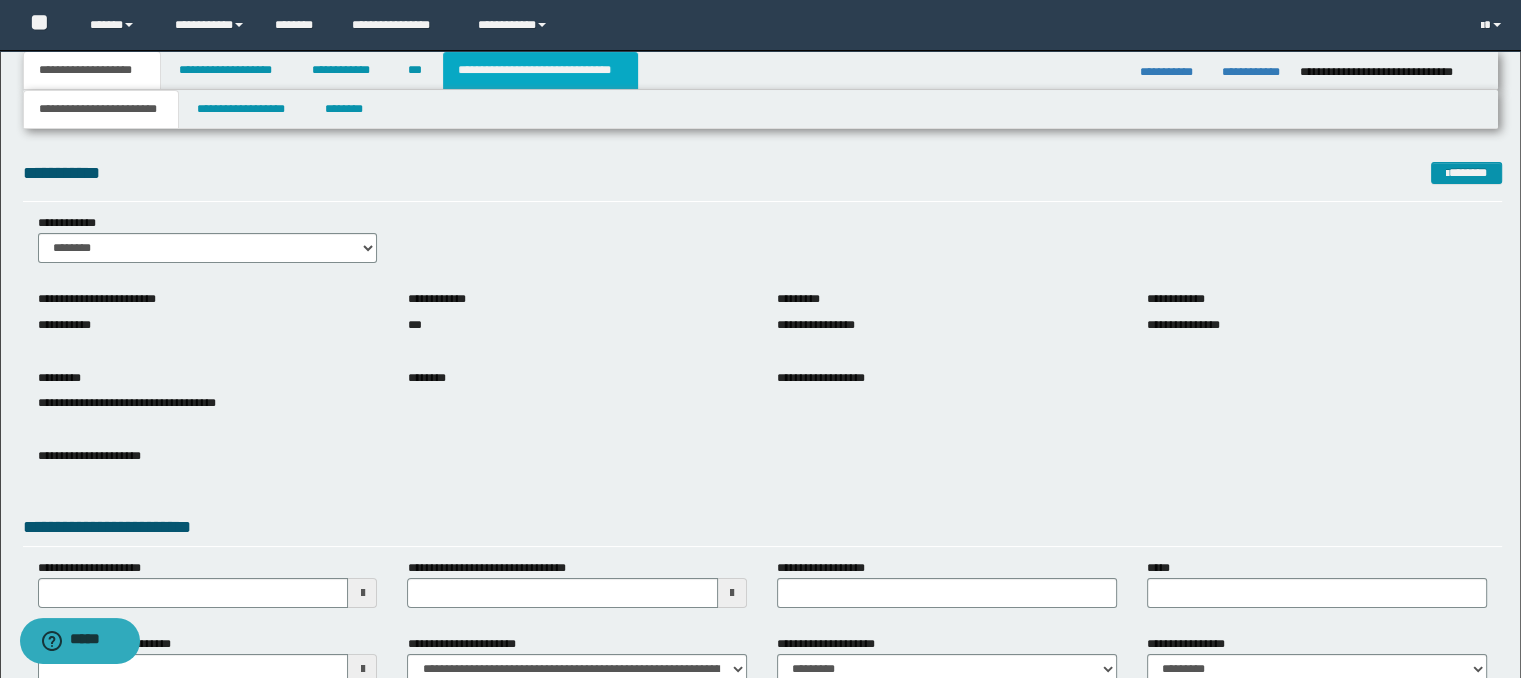 click on "**********" at bounding box center [540, 70] 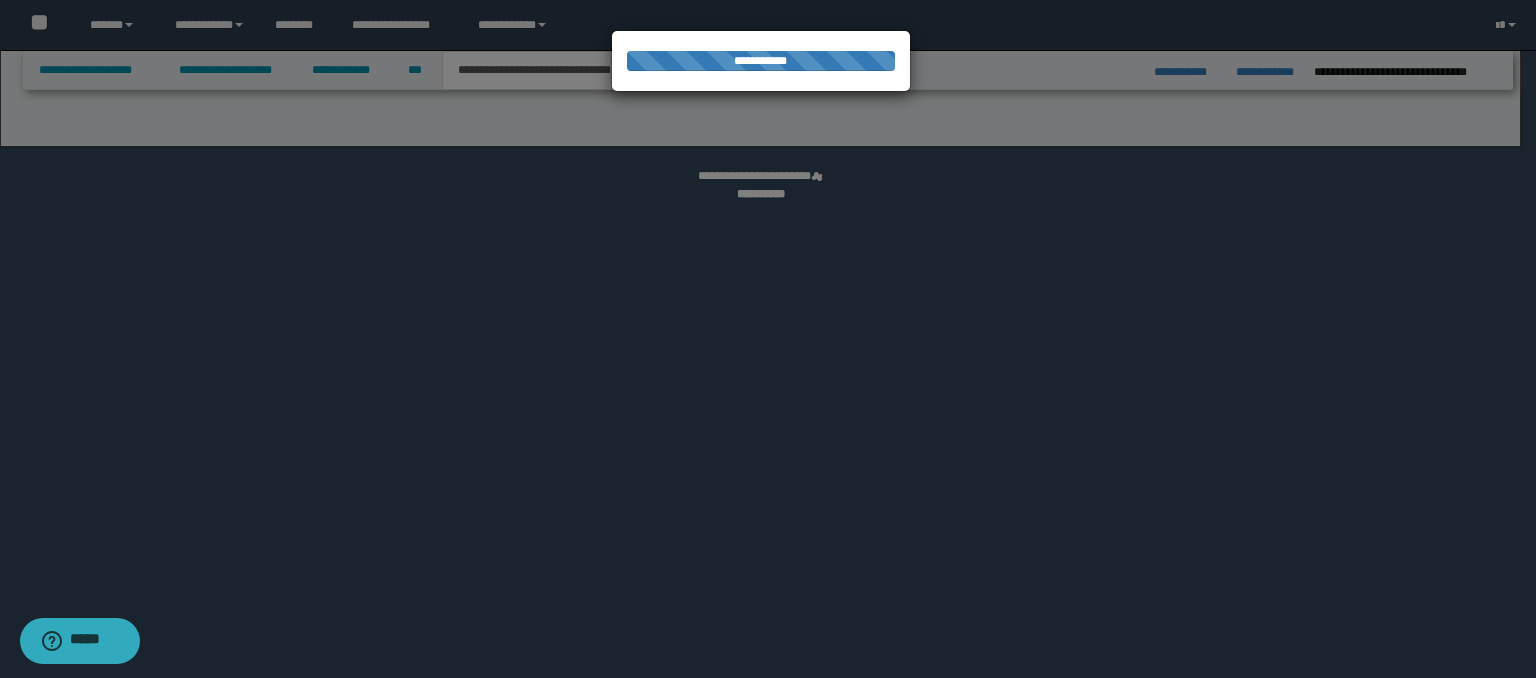 select on "*" 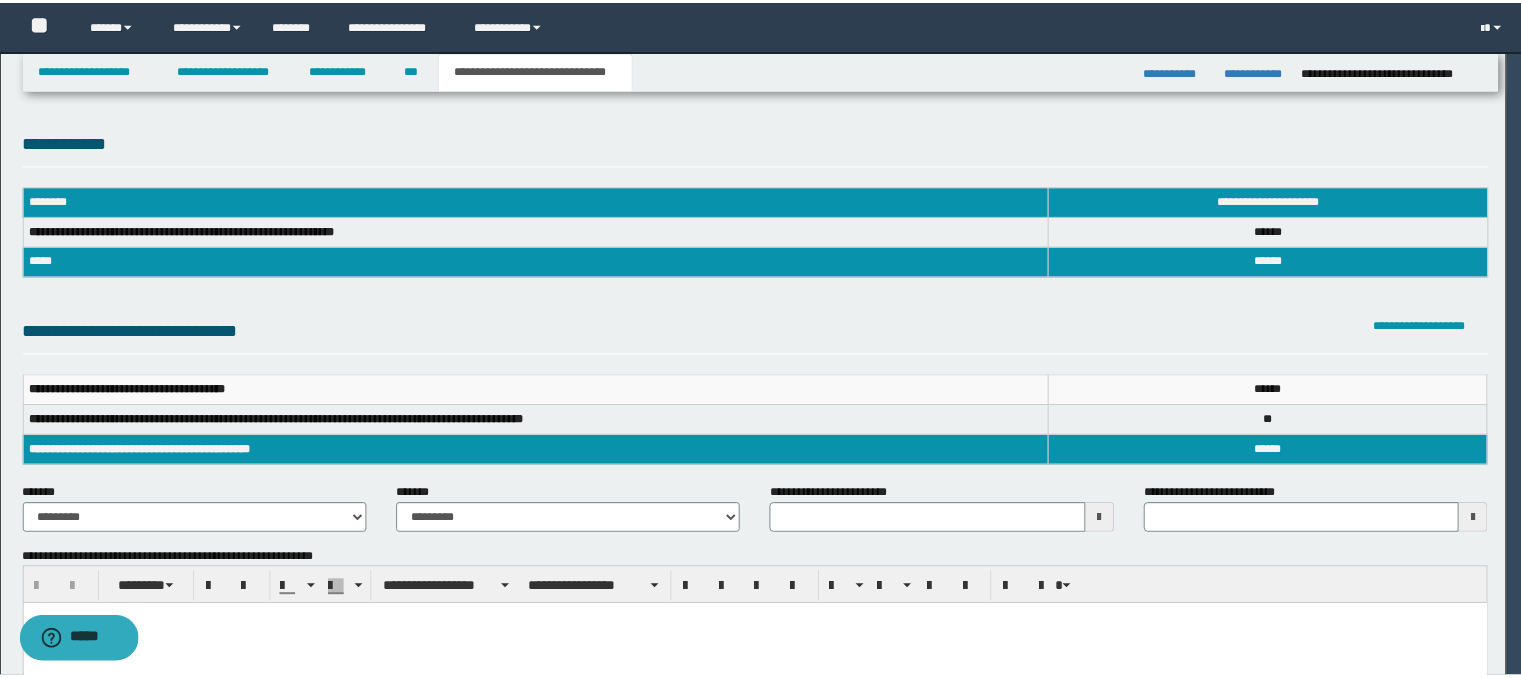 scroll, scrollTop: 0, scrollLeft: 0, axis: both 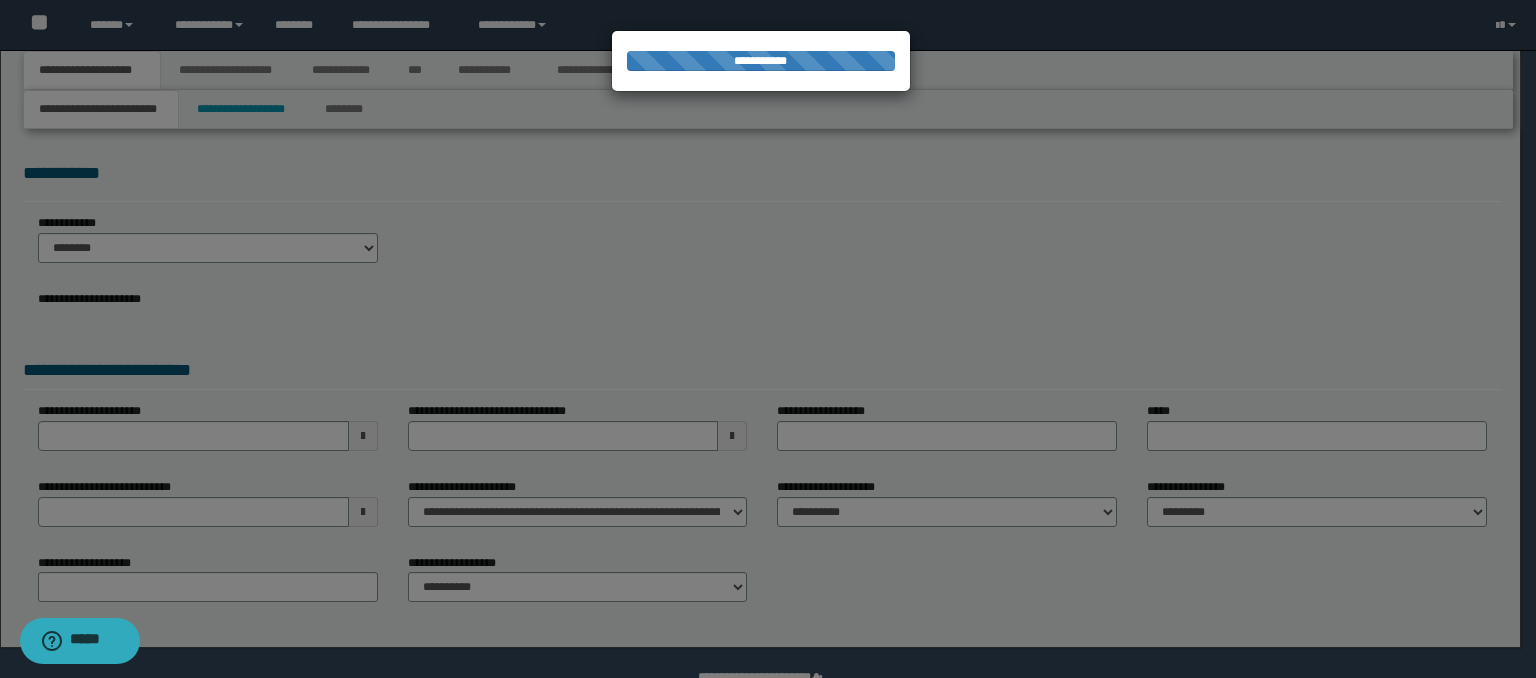 select on "*" 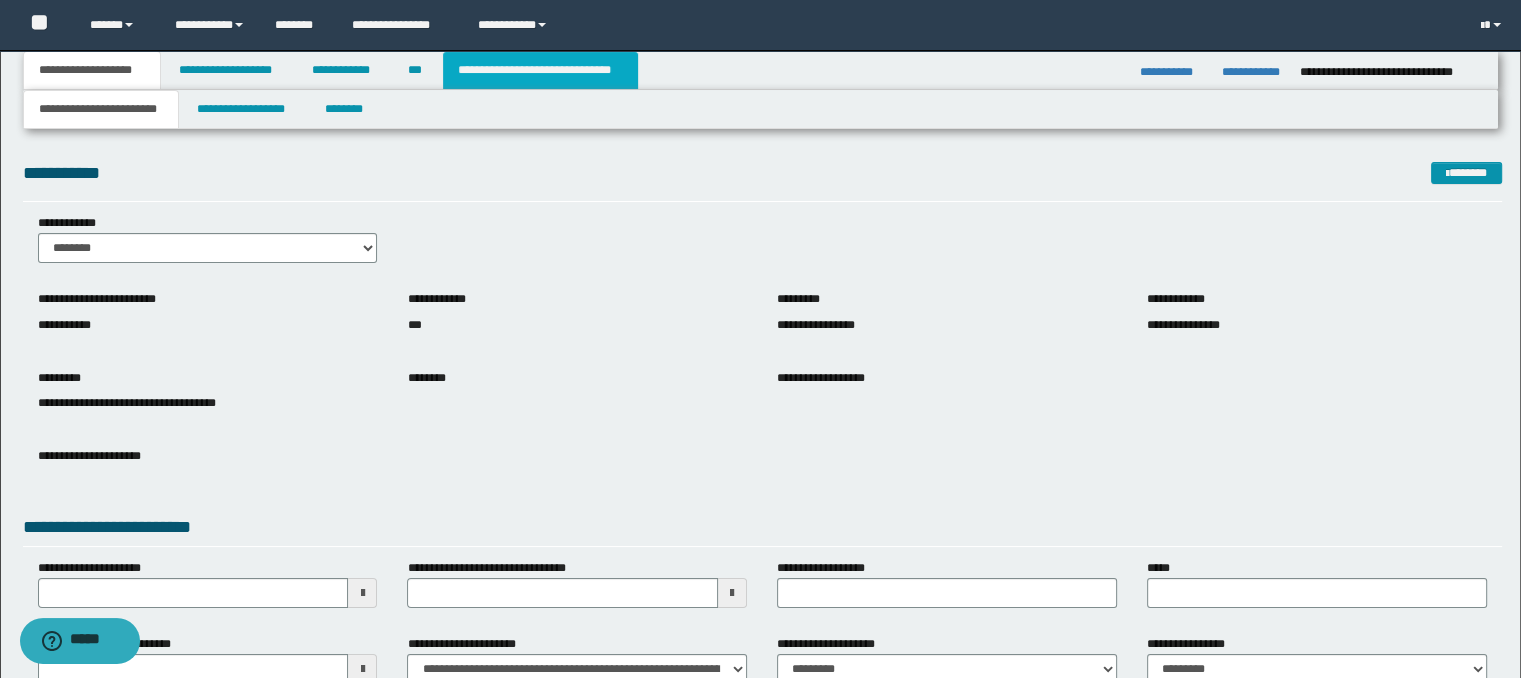 click on "**********" at bounding box center (540, 70) 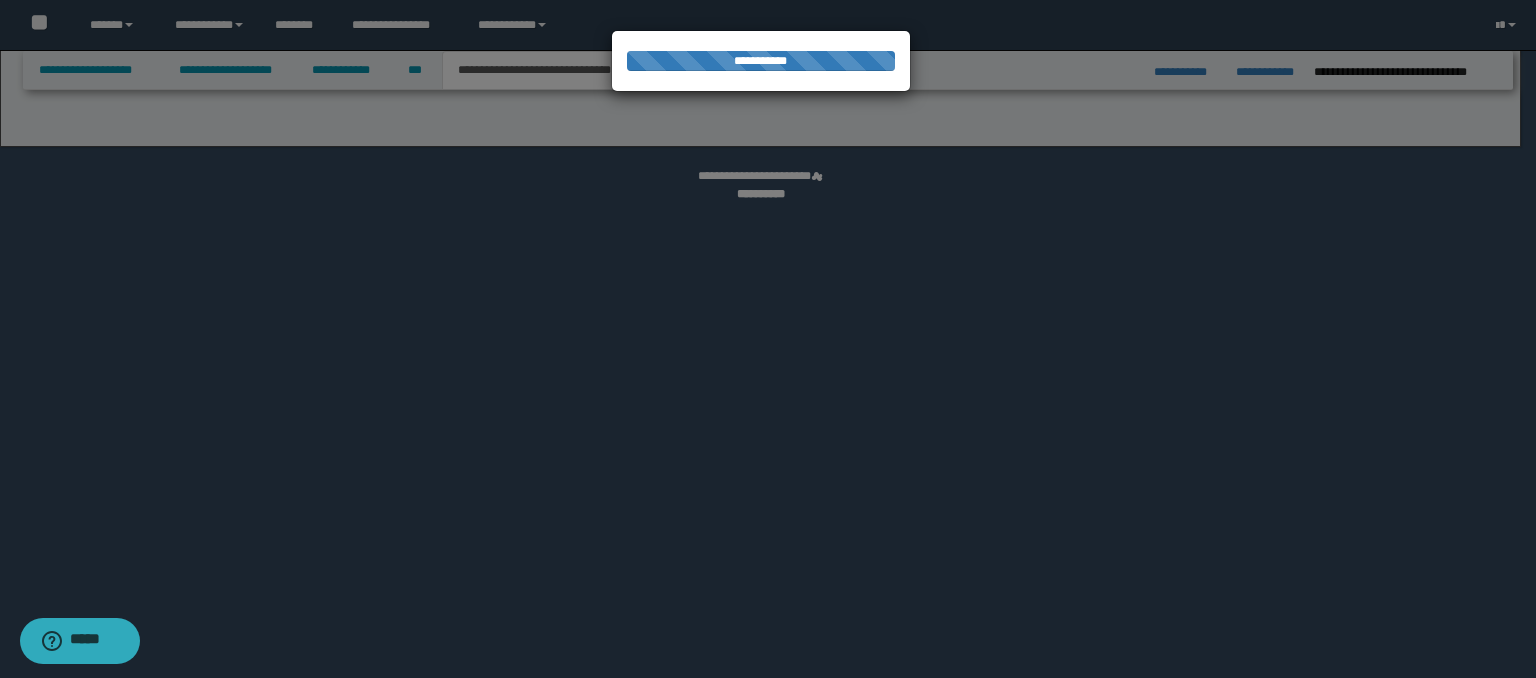 select on "*" 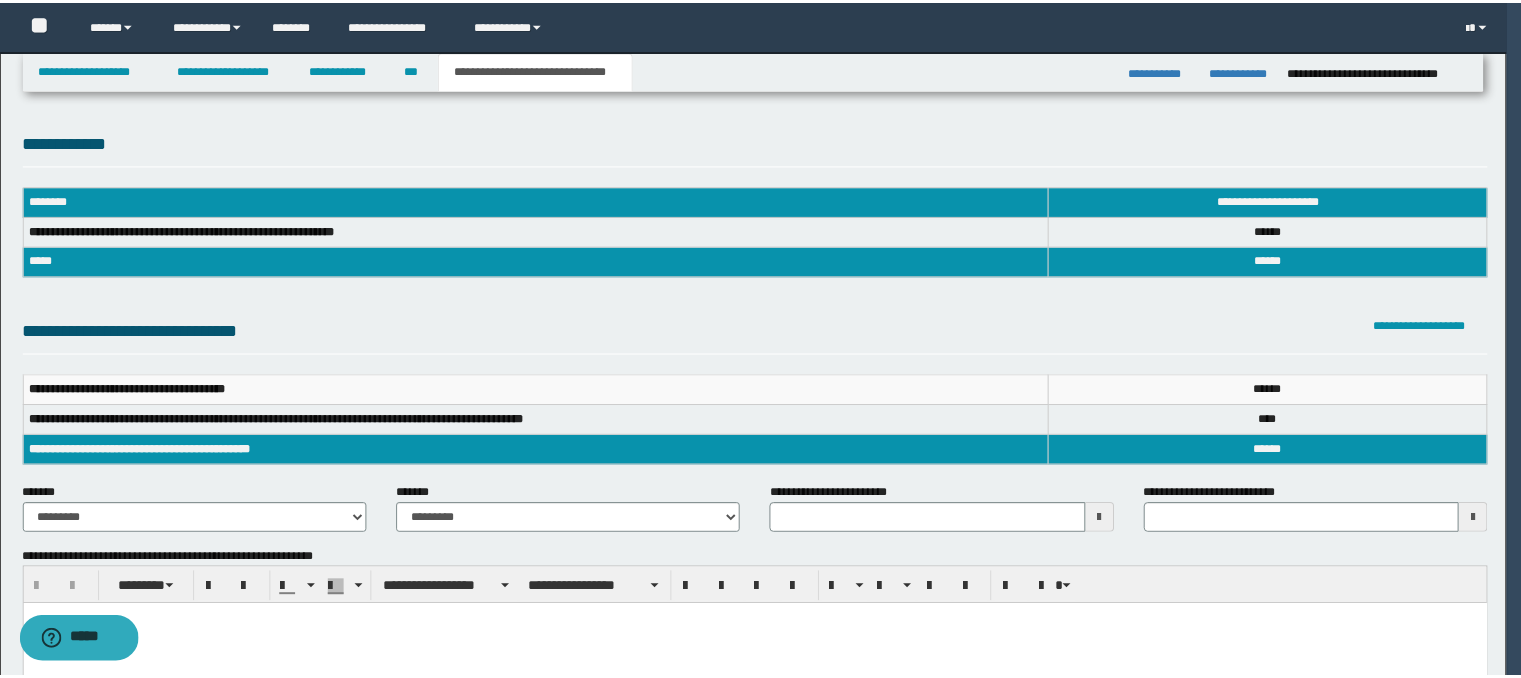 scroll, scrollTop: 0, scrollLeft: 0, axis: both 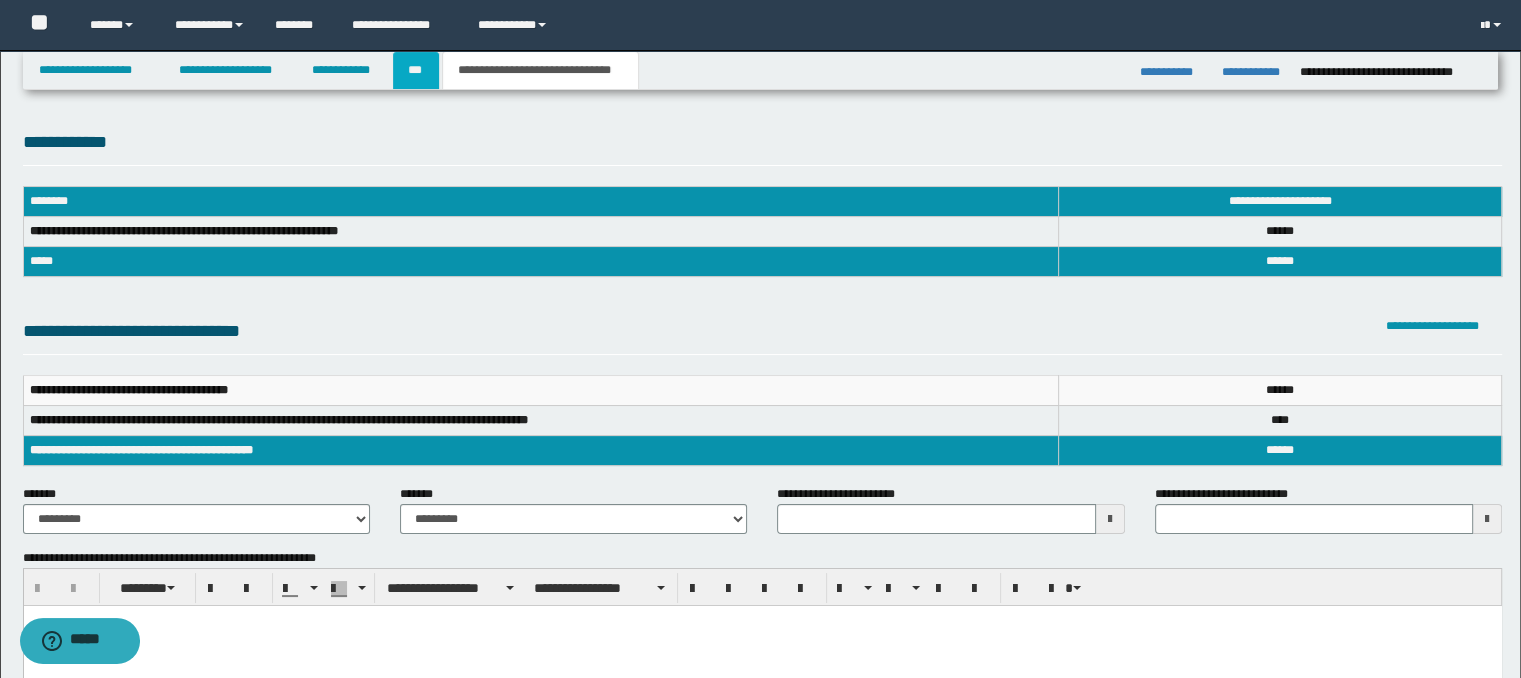 click on "***" at bounding box center [416, 70] 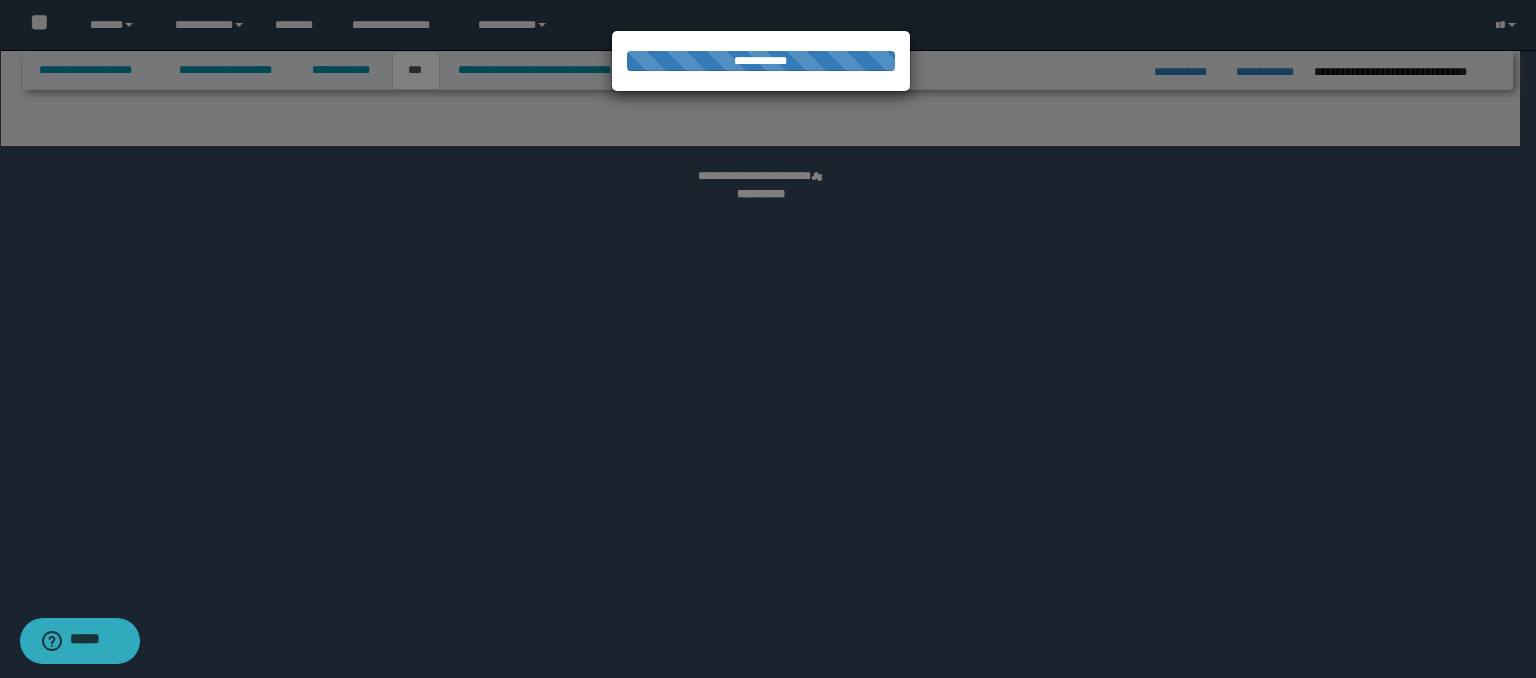 select on "*" 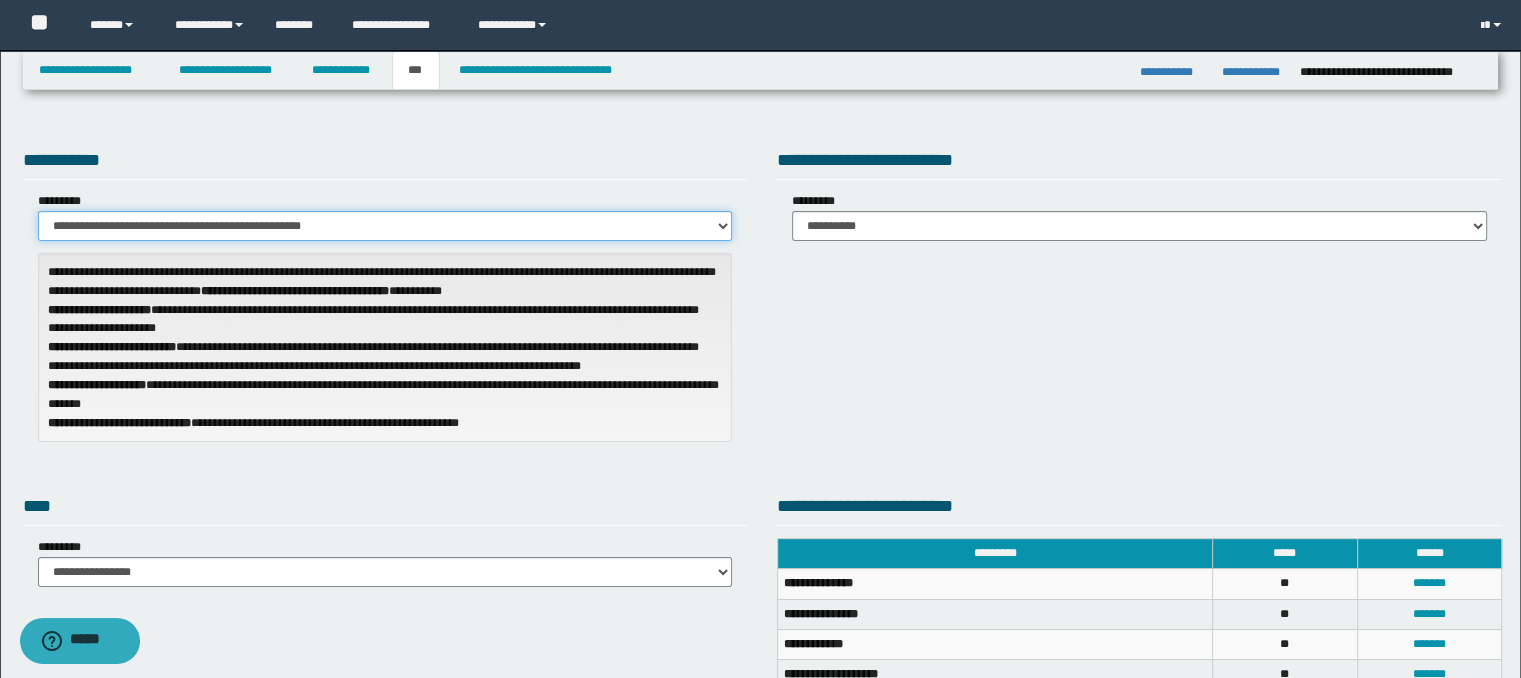 click on "**********" at bounding box center [385, 226] 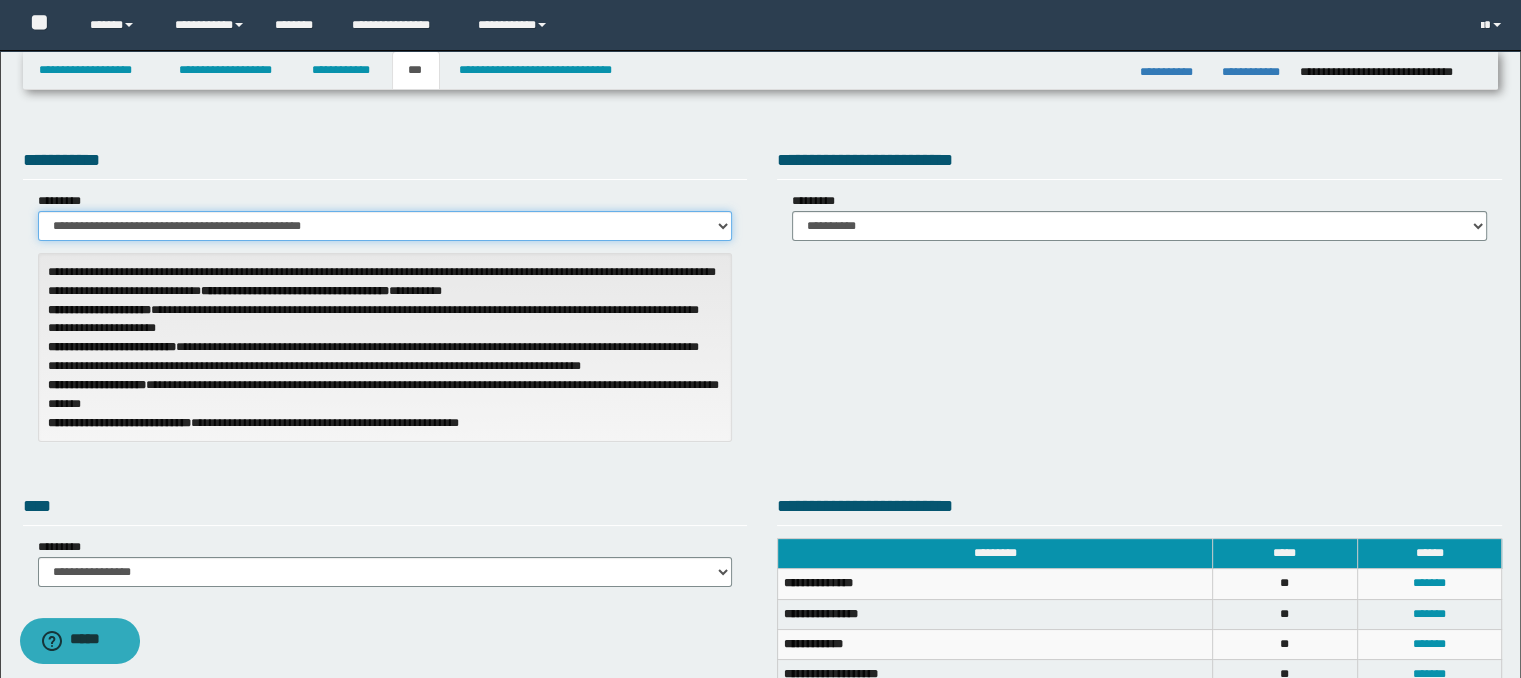 select on "**" 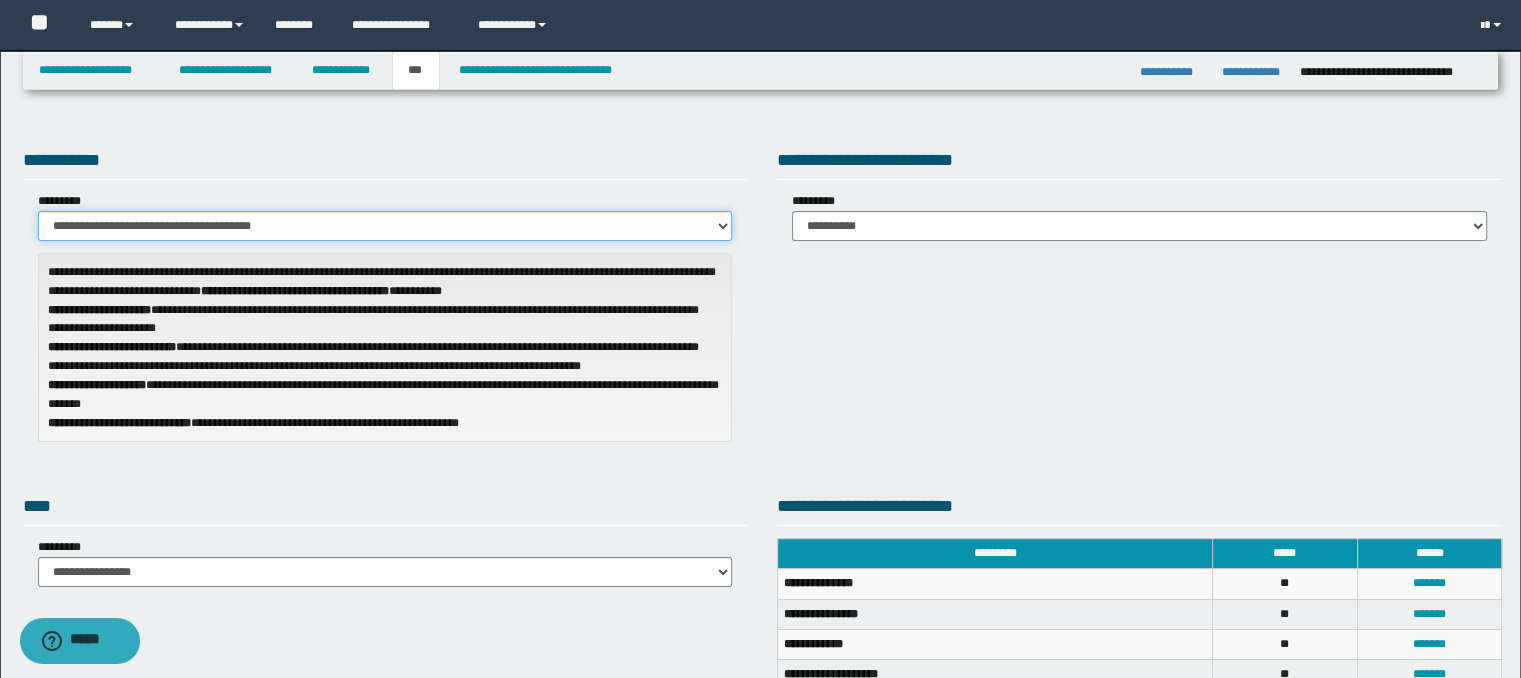 click on "**********" at bounding box center [385, 226] 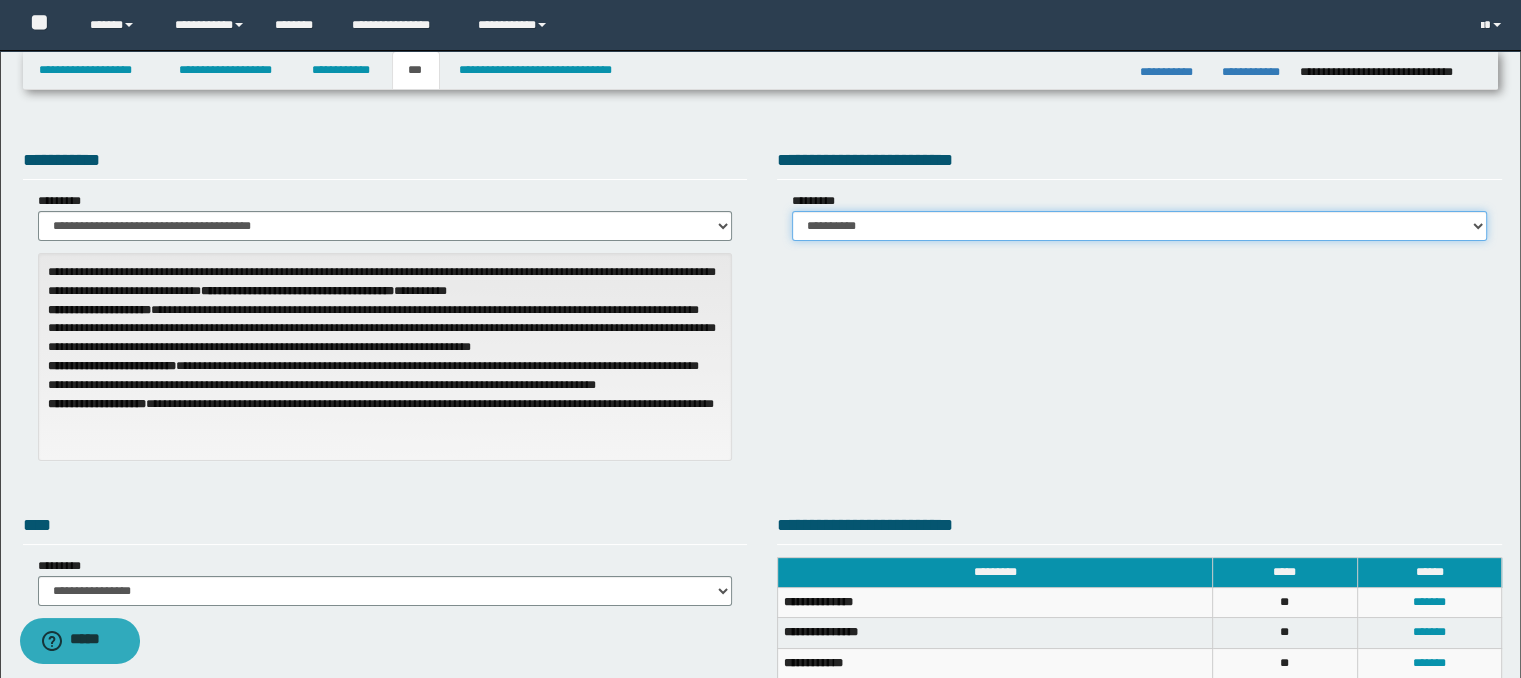 click on "**********" at bounding box center [1139, 226] 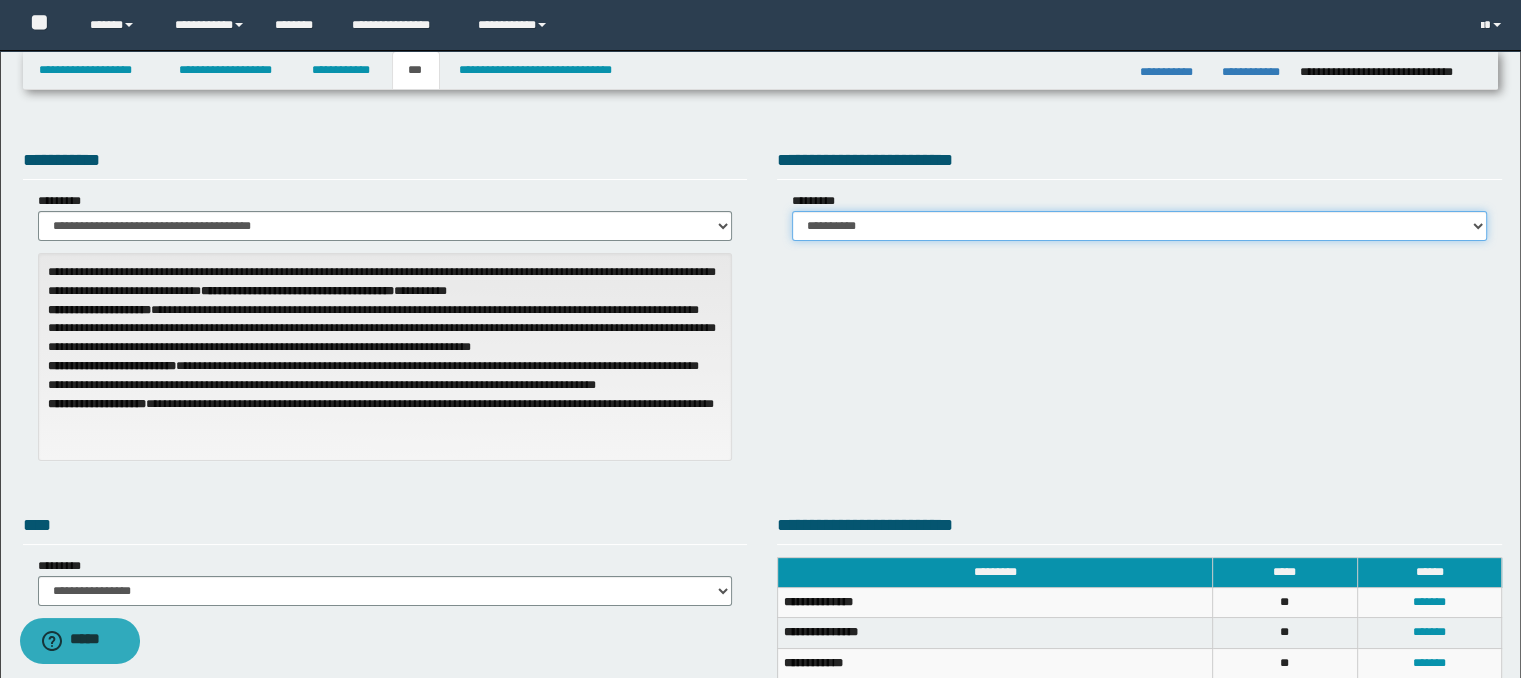 select on "*" 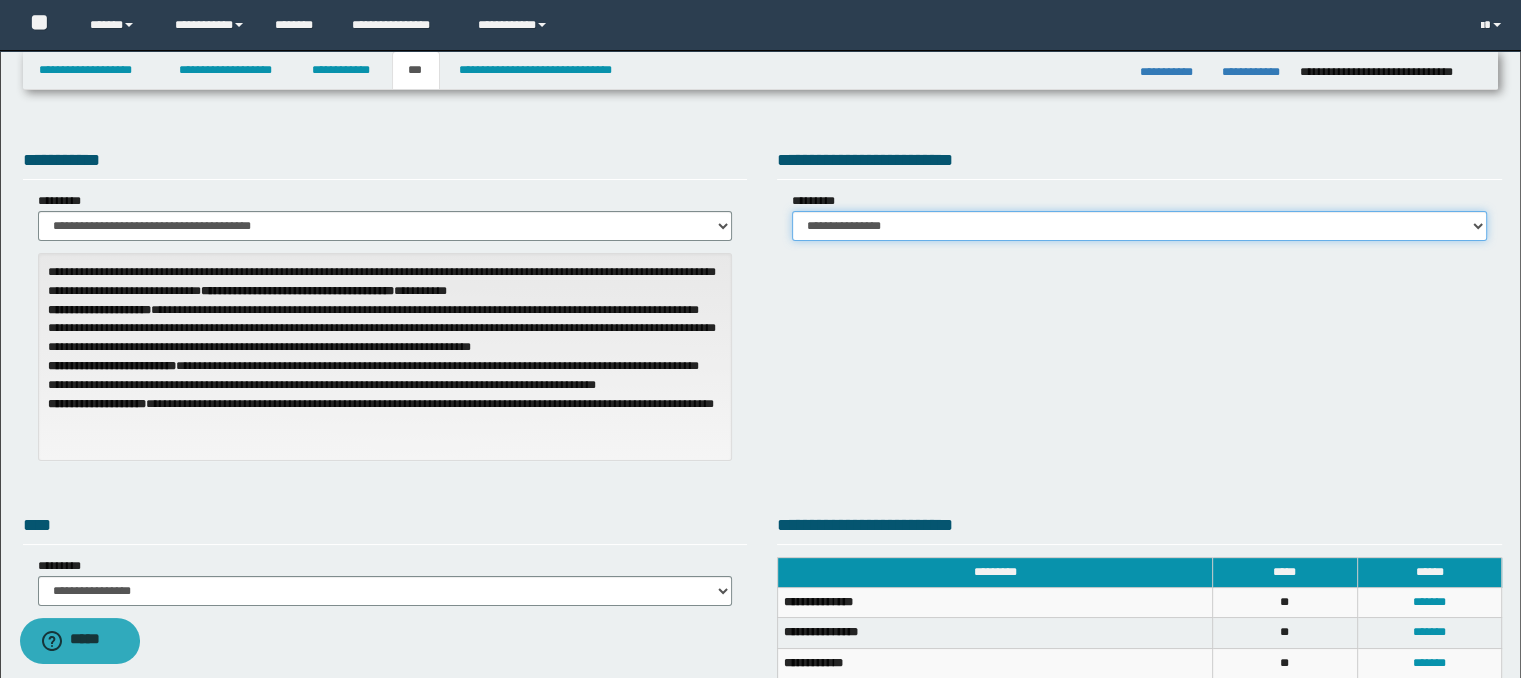 click on "**********" at bounding box center [1139, 226] 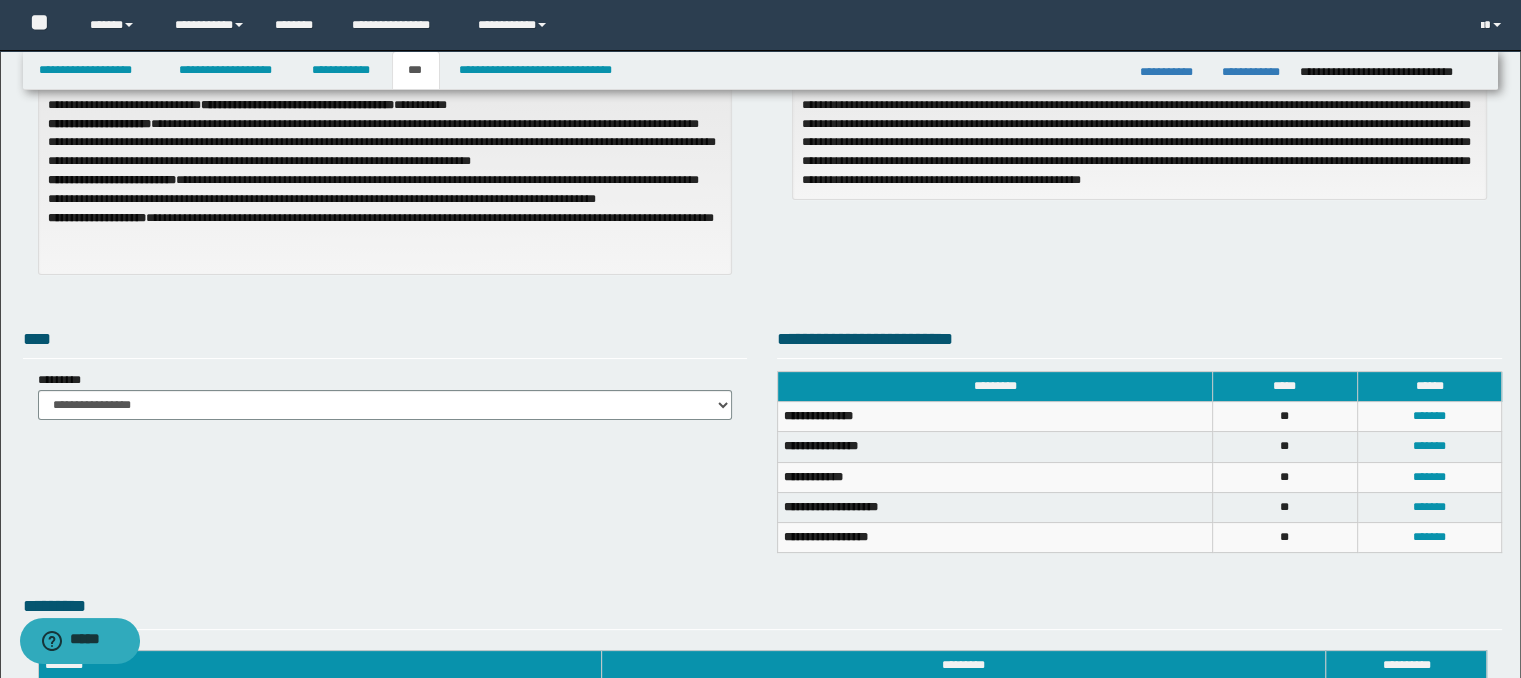 scroll, scrollTop: 400, scrollLeft: 0, axis: vertical 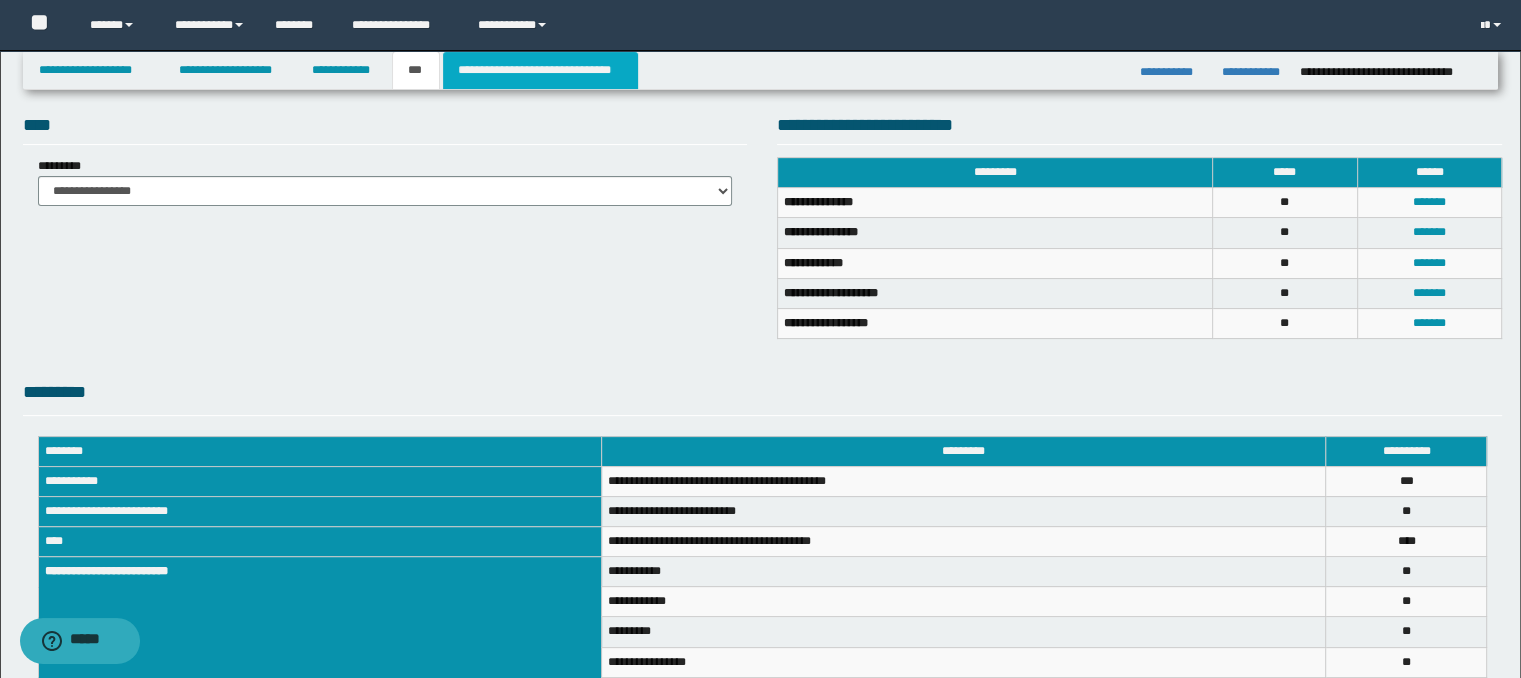 click on "**********" at bounding box center (540, 70) 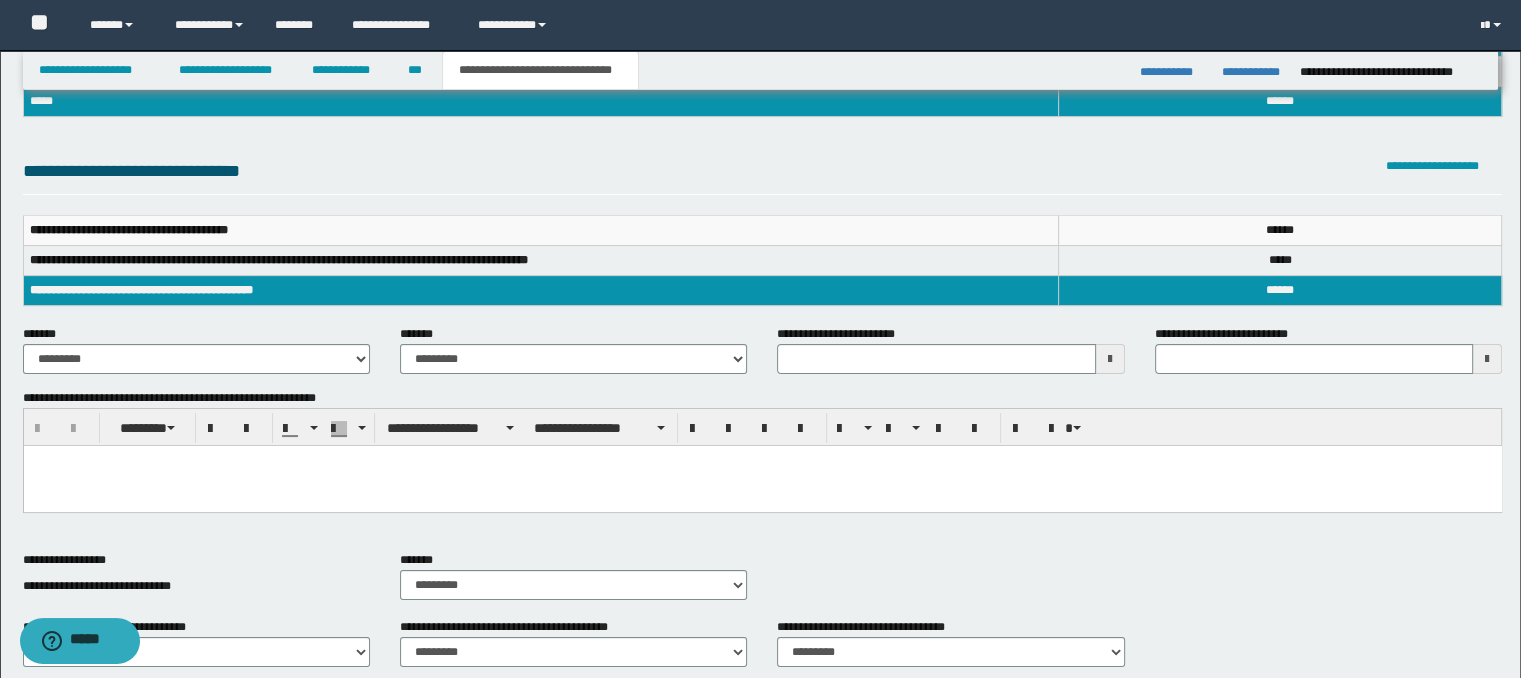 scroll, scrollTop: 0, scrollLeft: 0, axis: both 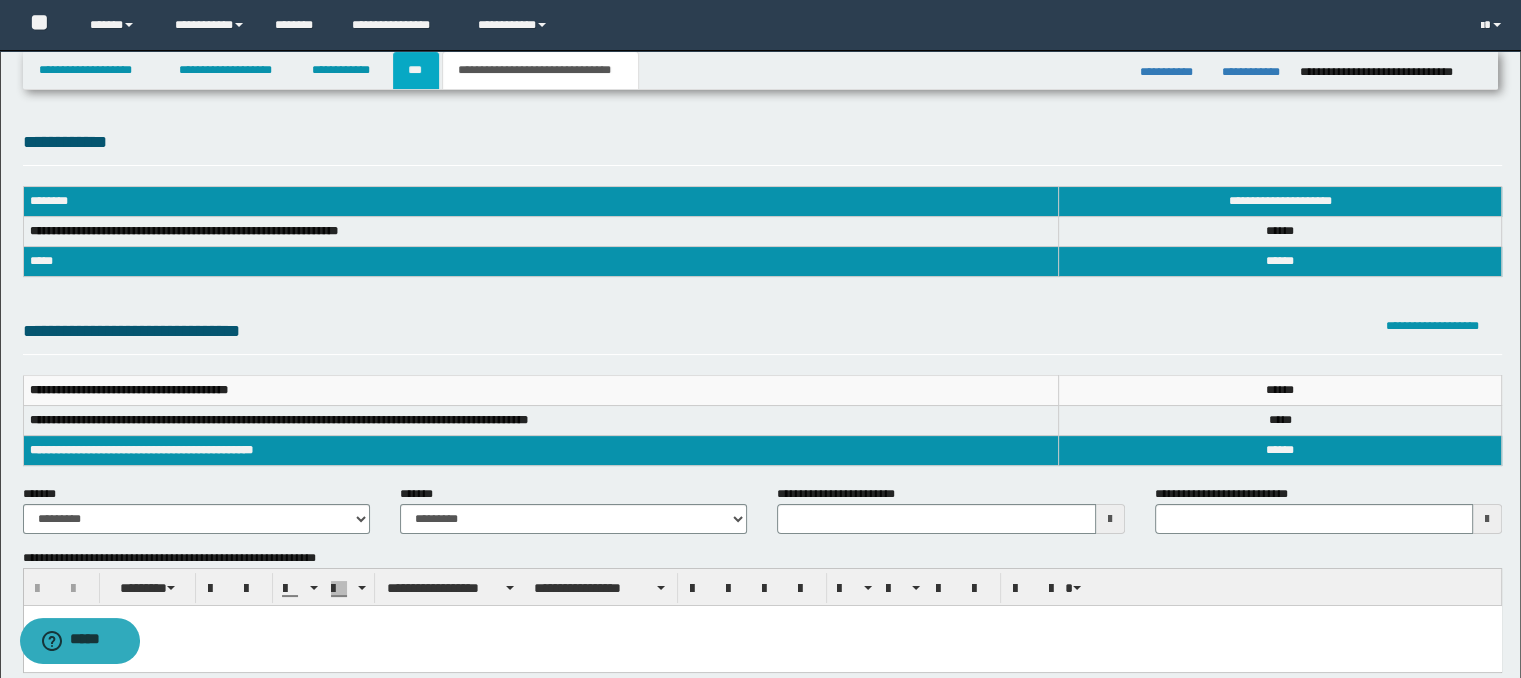 click on "***" at bounding box center (416, 70) 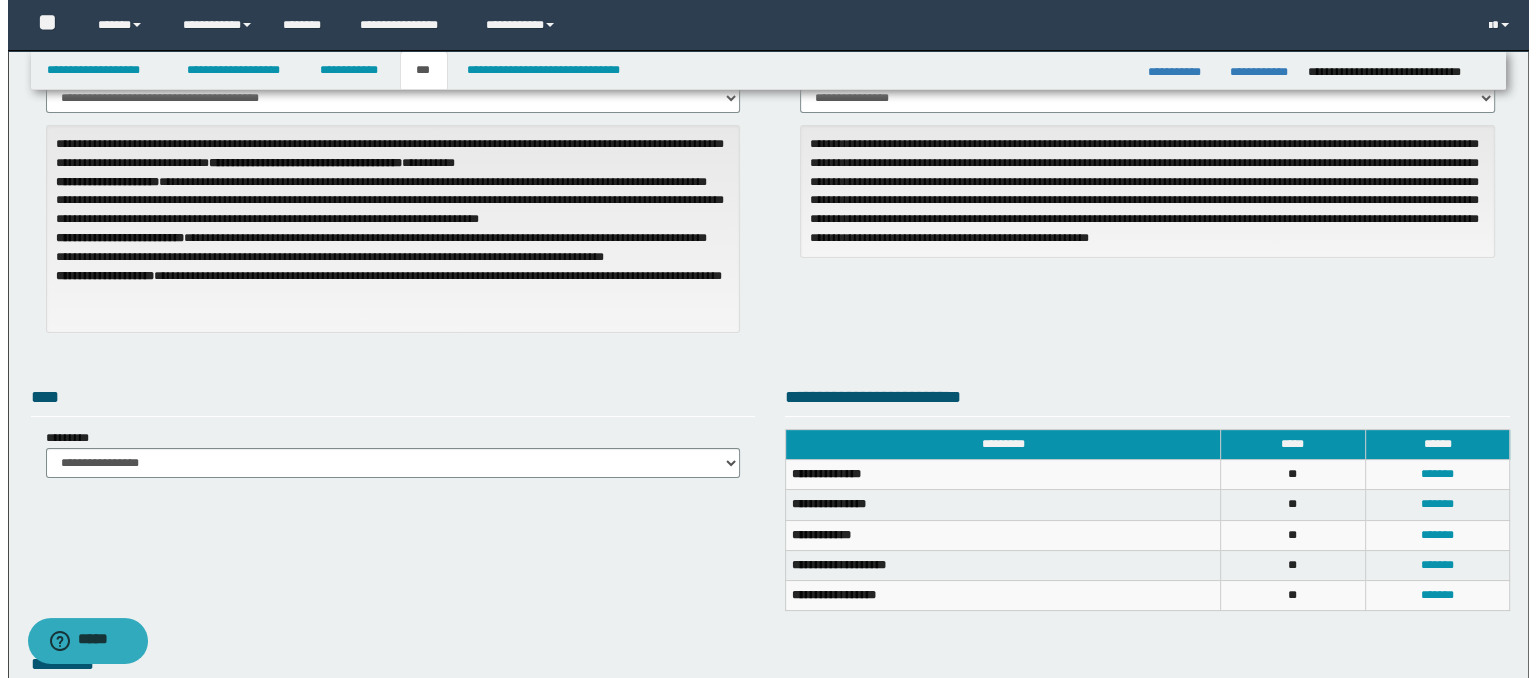 scroll, scrollTop: 400, scrollLeft: 0, axis: vertical 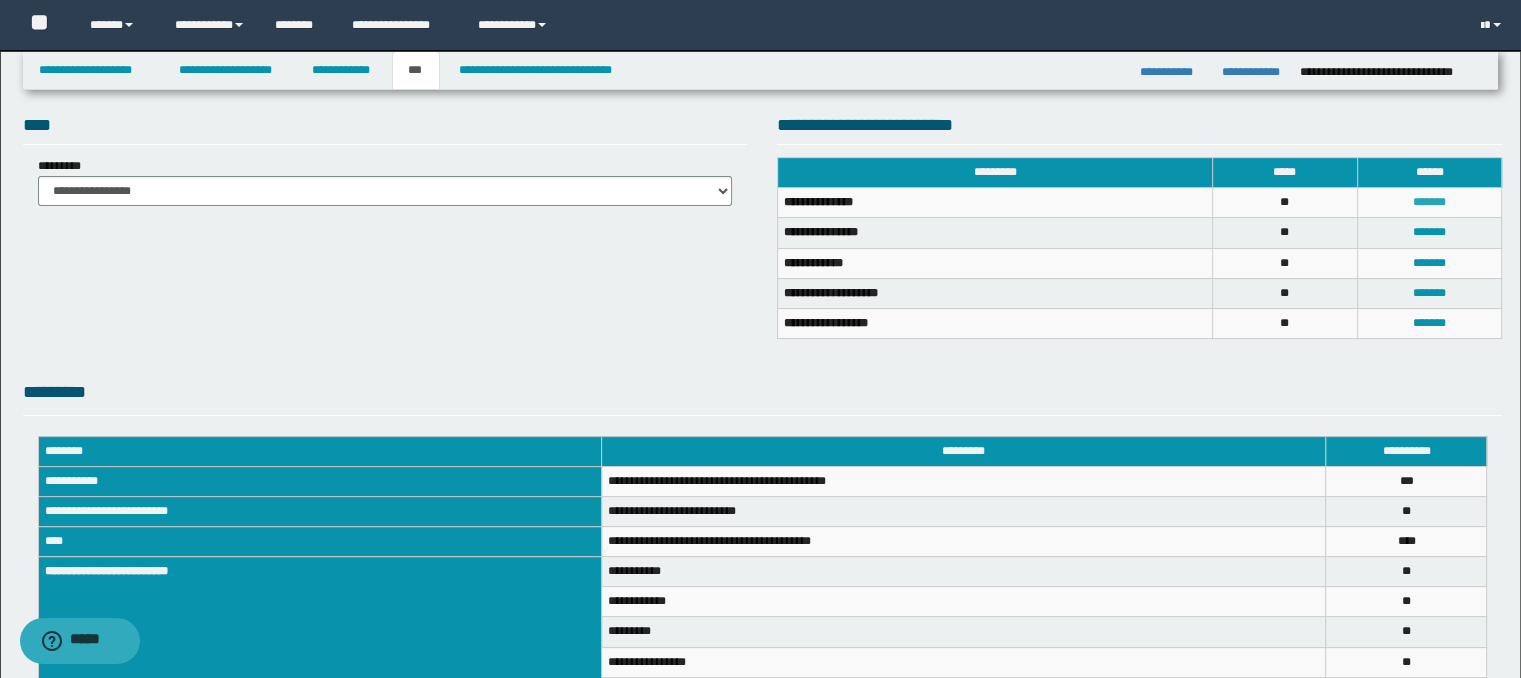 click on "*******" at bounding box center (1429, 202) 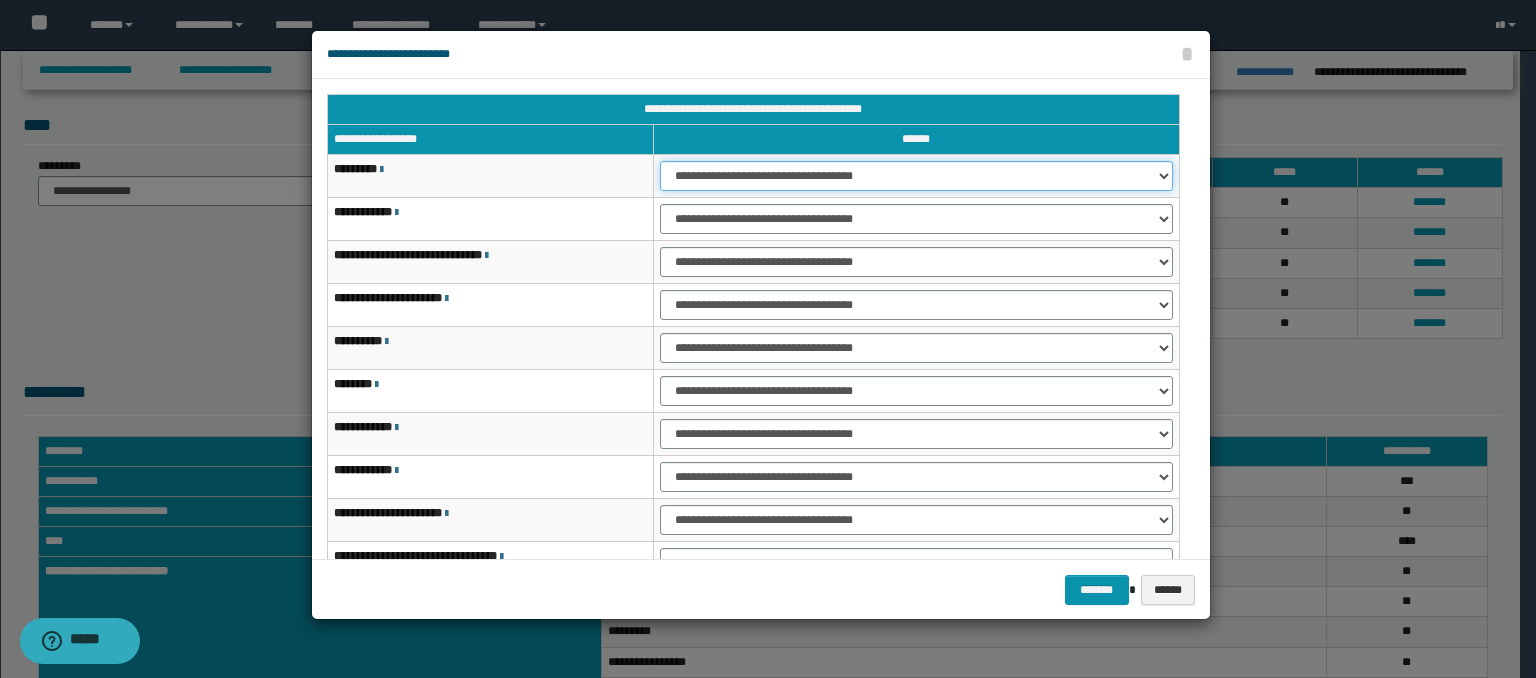 click on "**********" at bounding box center [916, 176] 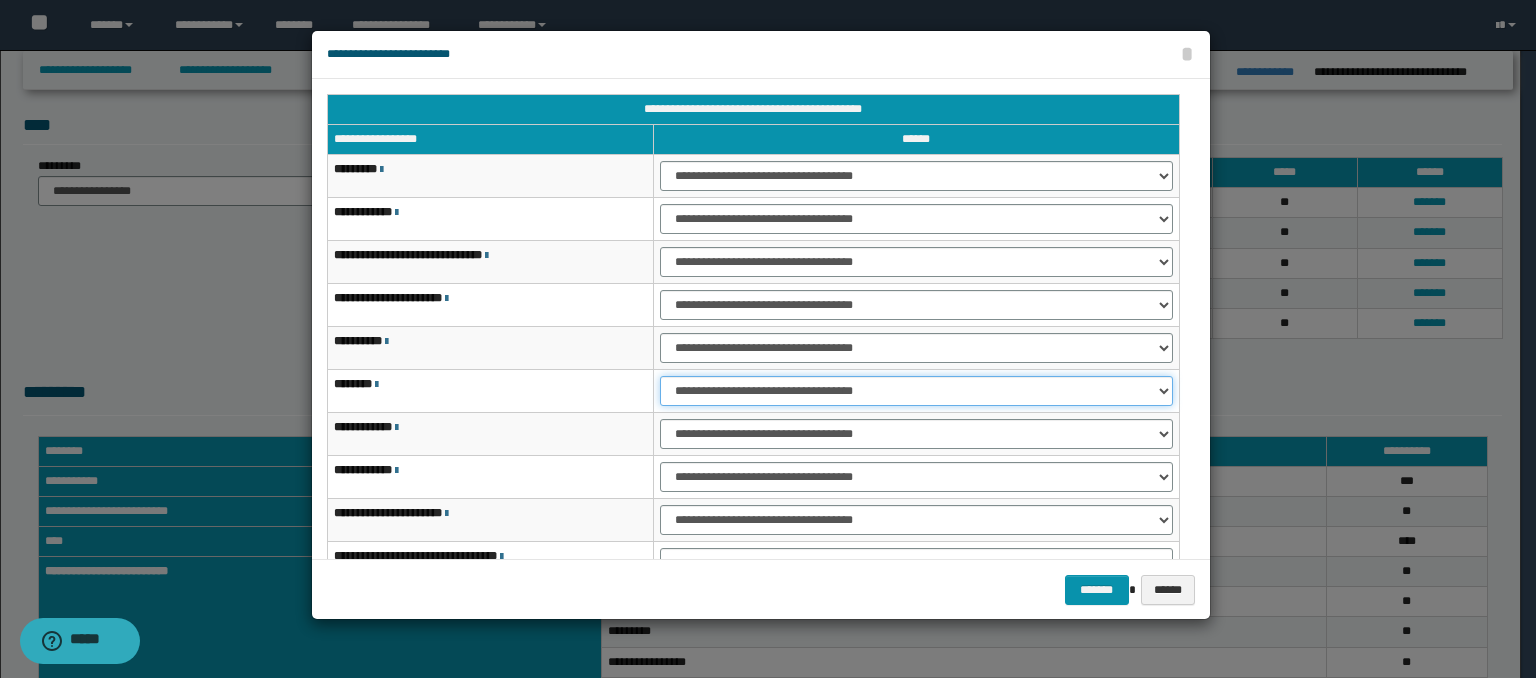 click on "**********" at bounding box center [916, 391] 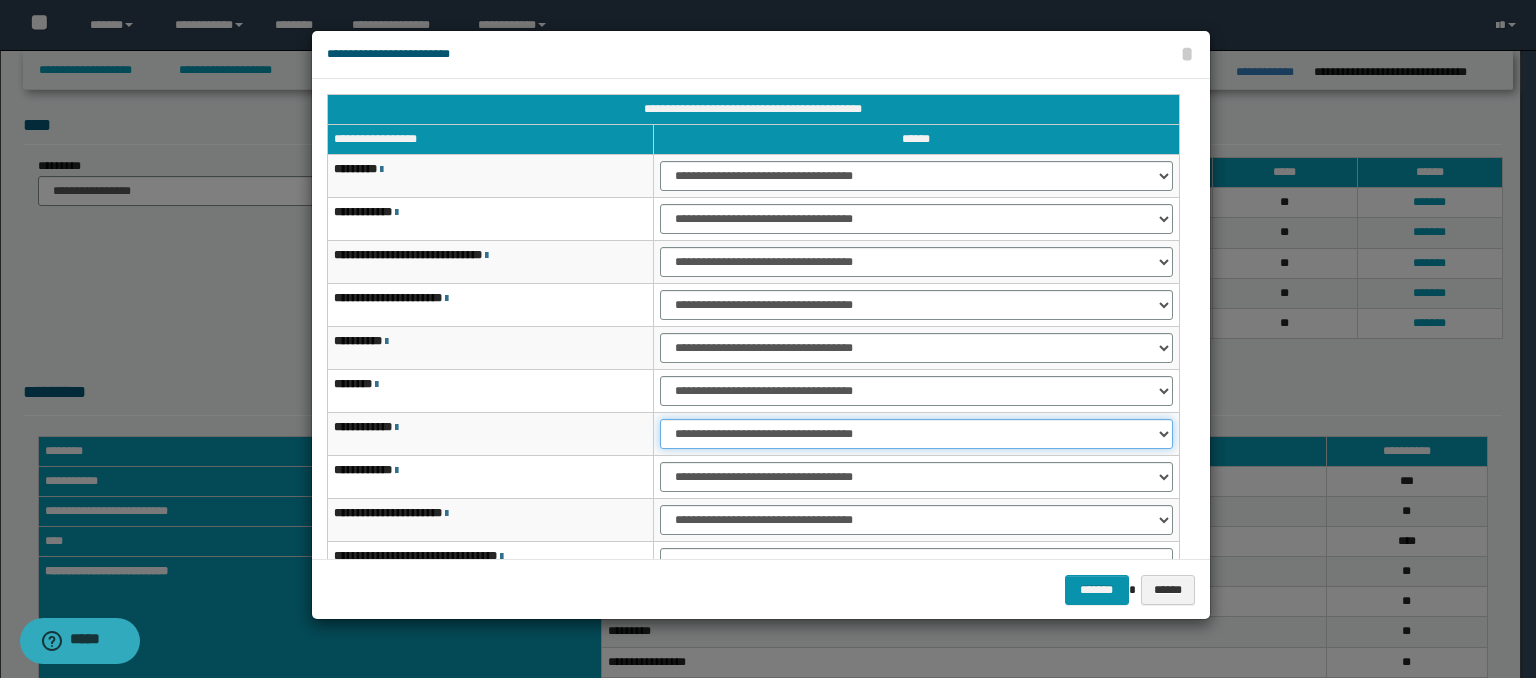 drag, startPoint x: 765, startPoint y: 429, endPoint x: 756, endPoint y: 437, distance: 12.0415945 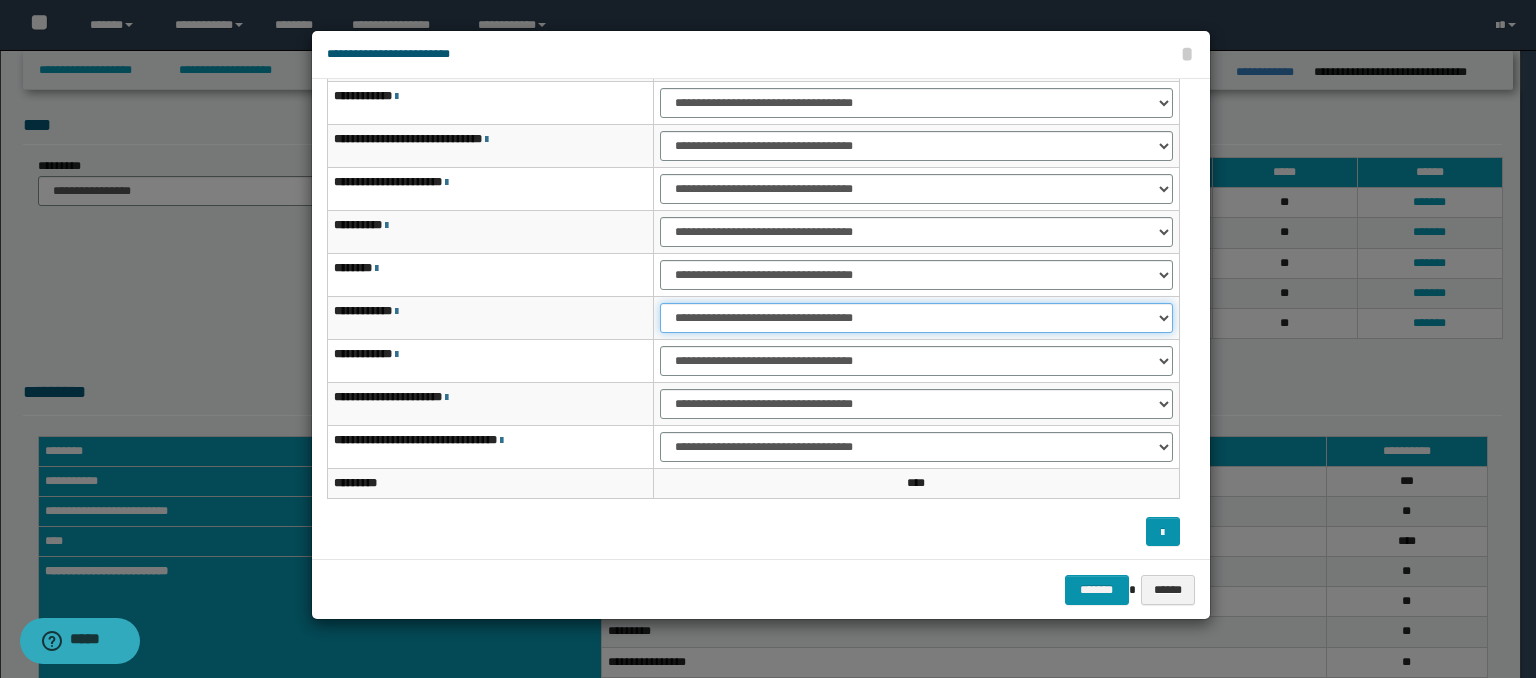 scroll, scrollTop: 118, scrollLeft: 0, axis: vertical 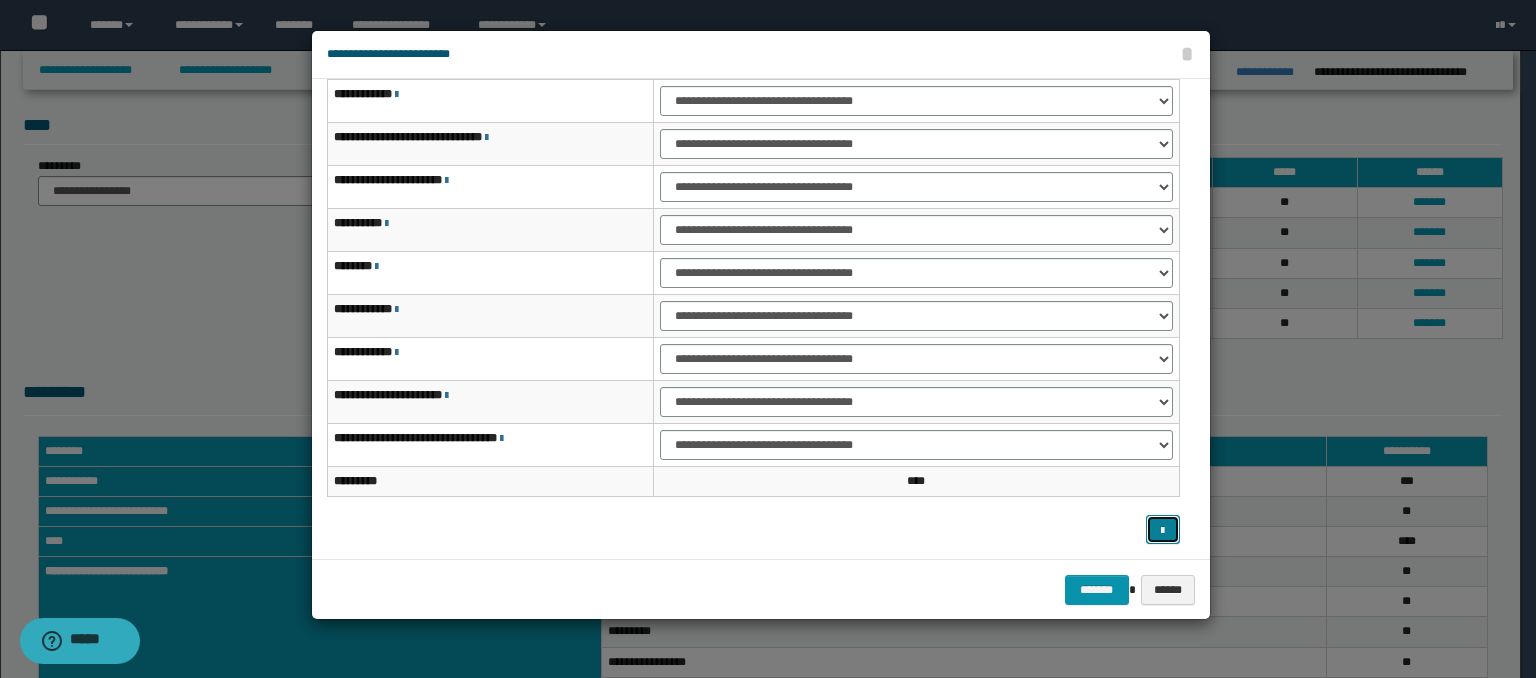 click at bounding box center (1162, 531) 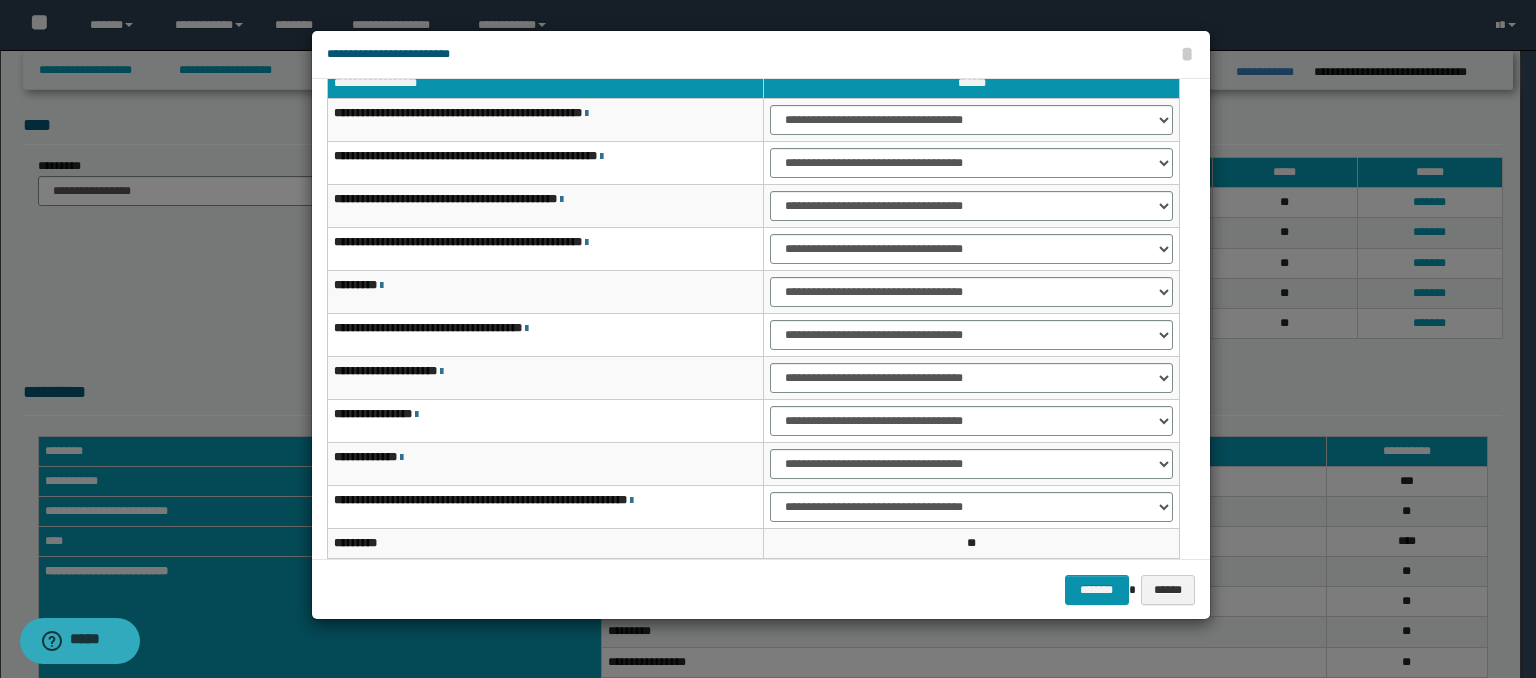scroll, scrollTop: 0, scrollLeft: 0, axis: both 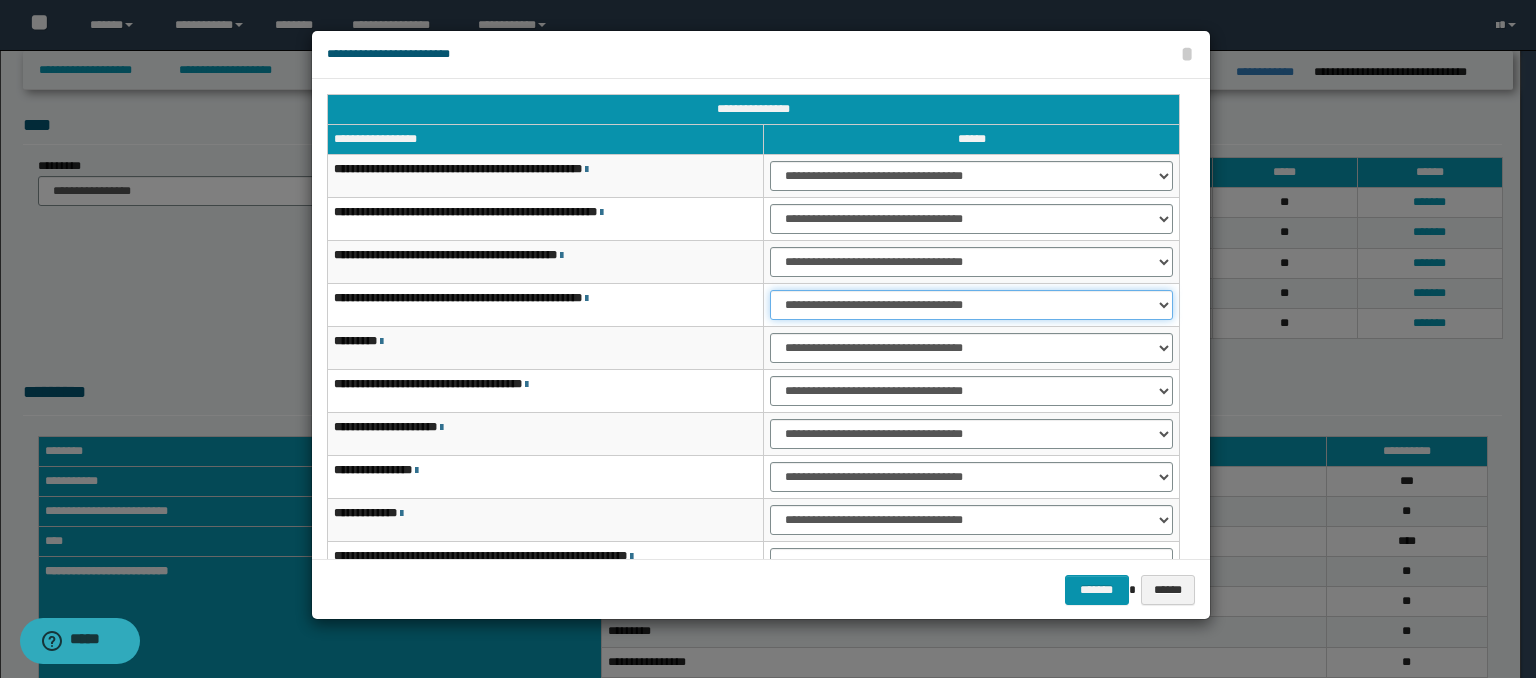 drag, startPoint x: 882, startPoint y: 303, endPoint x: 896, endPoint y: 309, distance: 15.231546 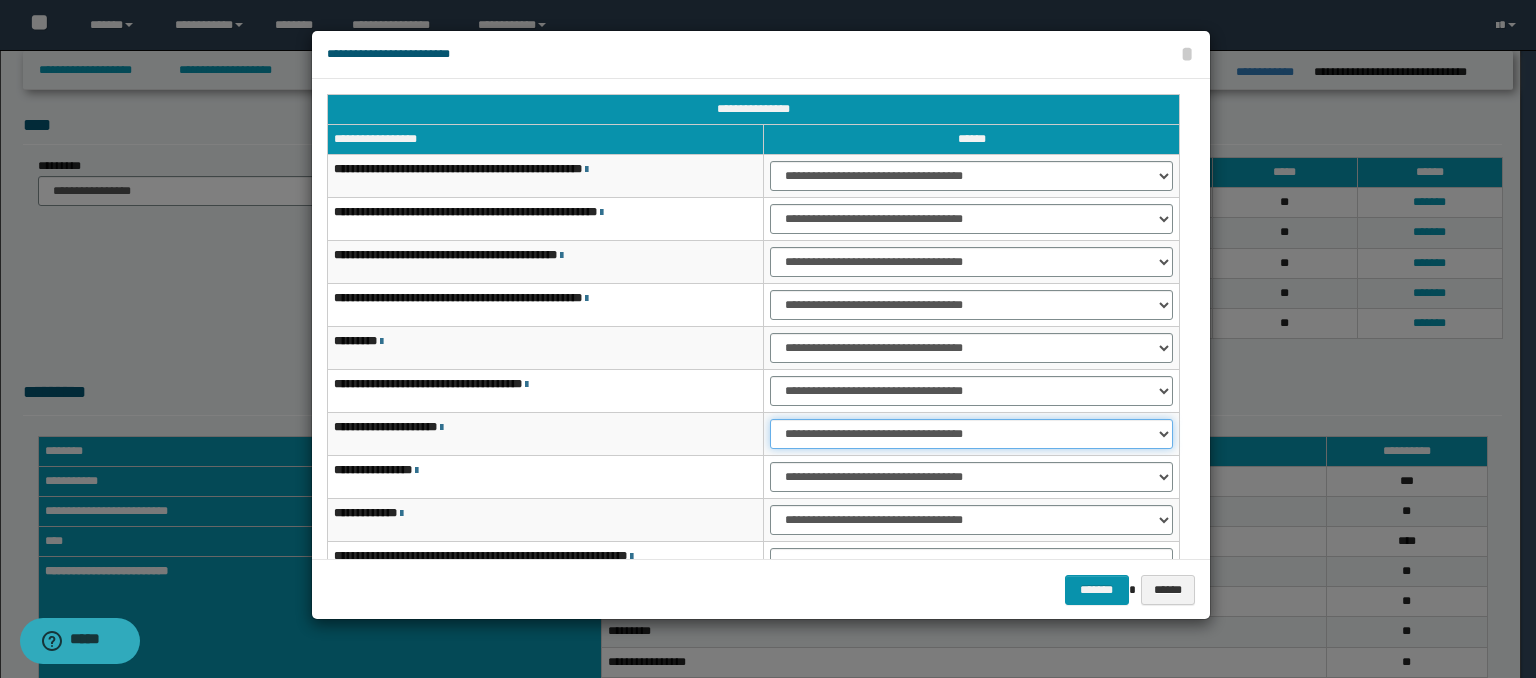 click on "**********" at bounding box center (971, 434) 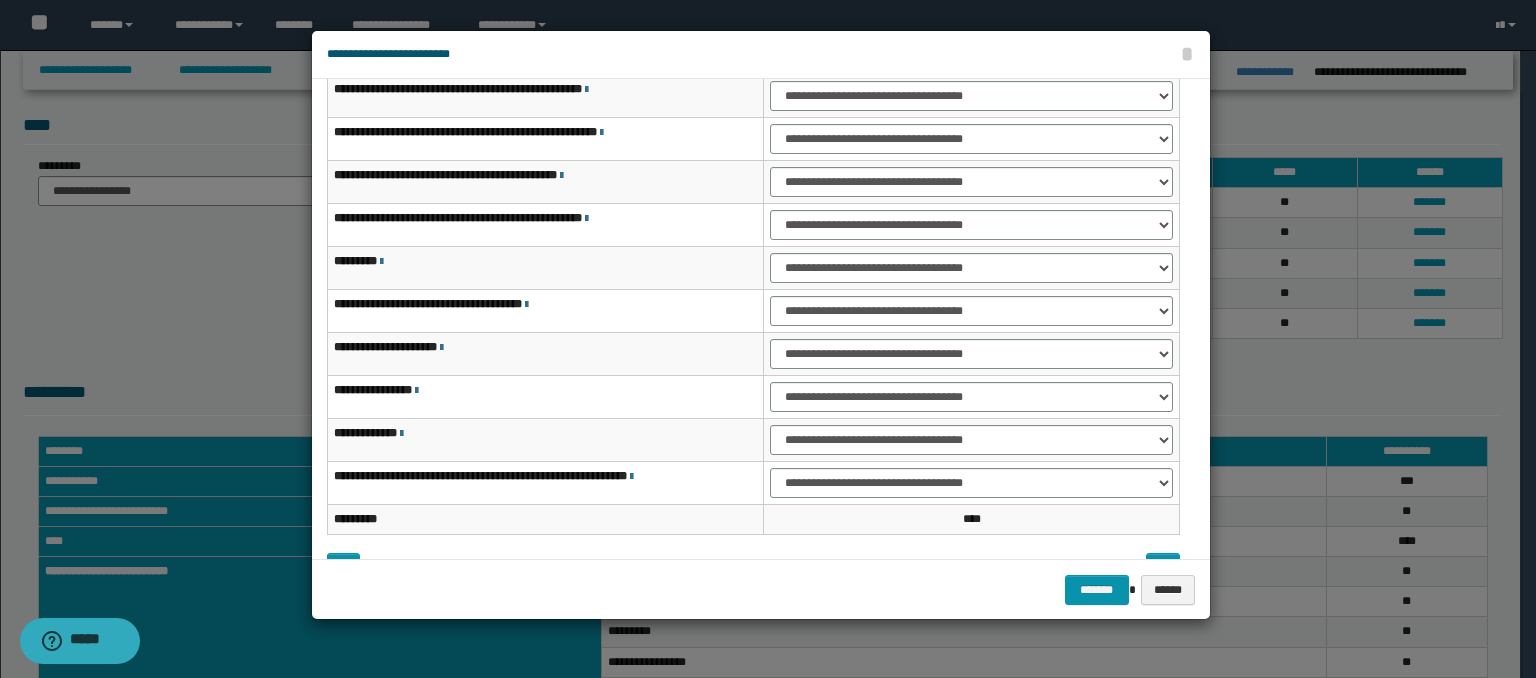 scroll, scrollTop: 118, scrollLeft: 0, axis: vertical 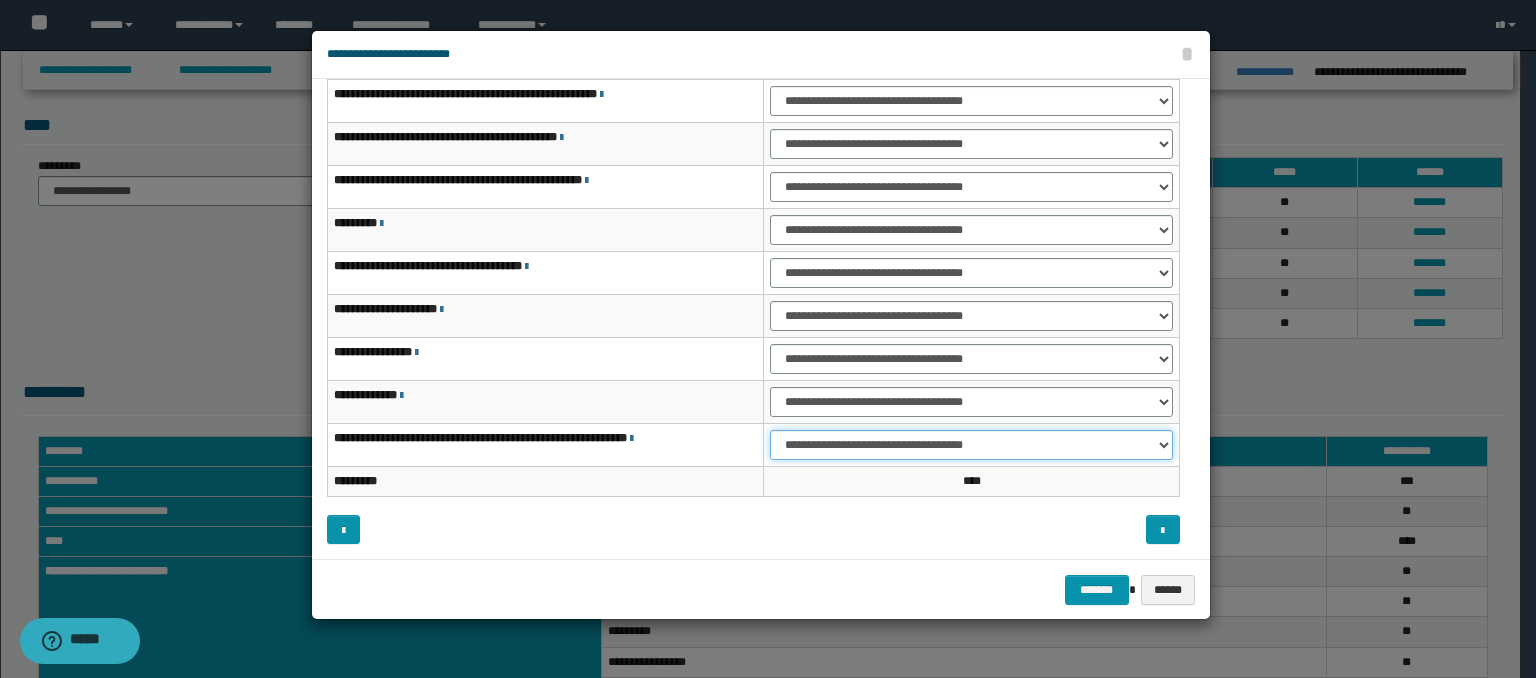 click on "**********" at bounding box center [971, 445] 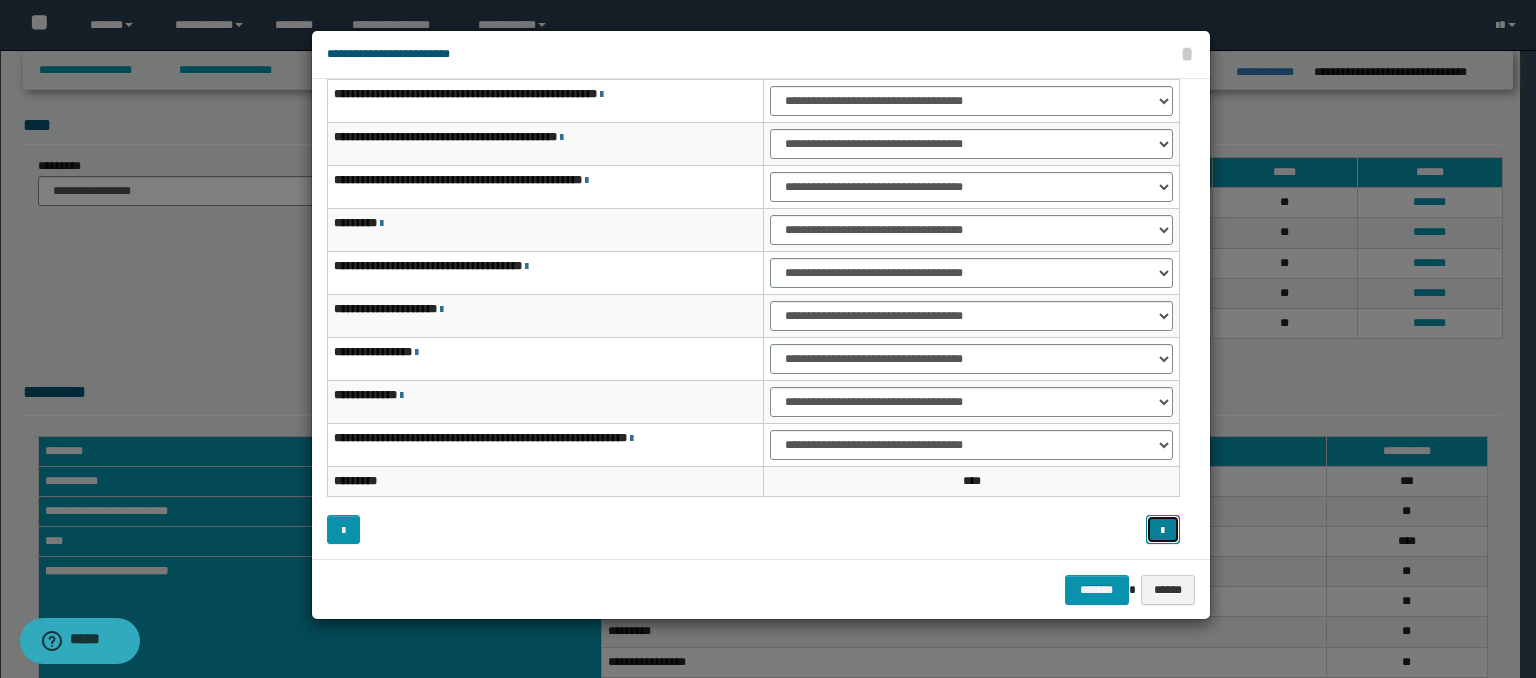 click at bounding box center [1163, 530] 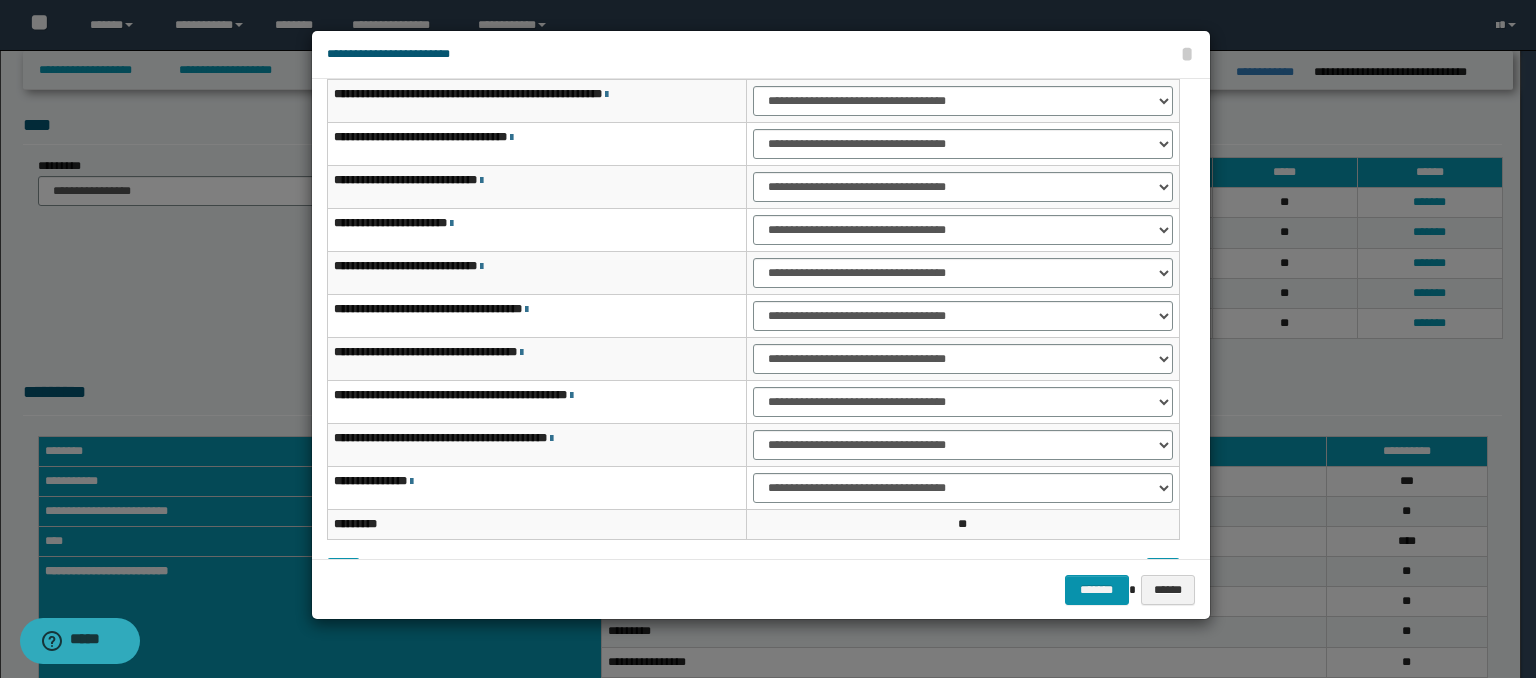 scroll, scrollTop: 0, scrollLeft: 0, axis: both 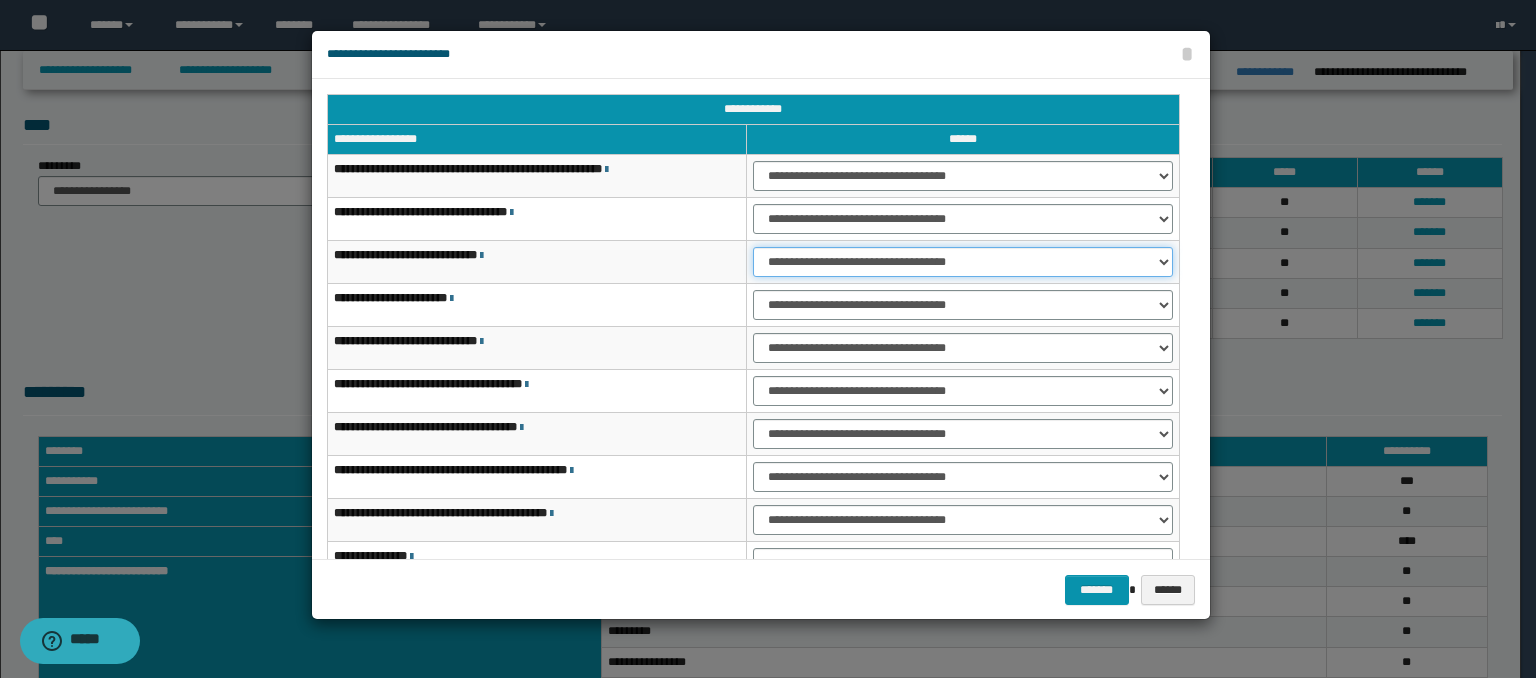 click on "**********" at bounding box center (963, 262) 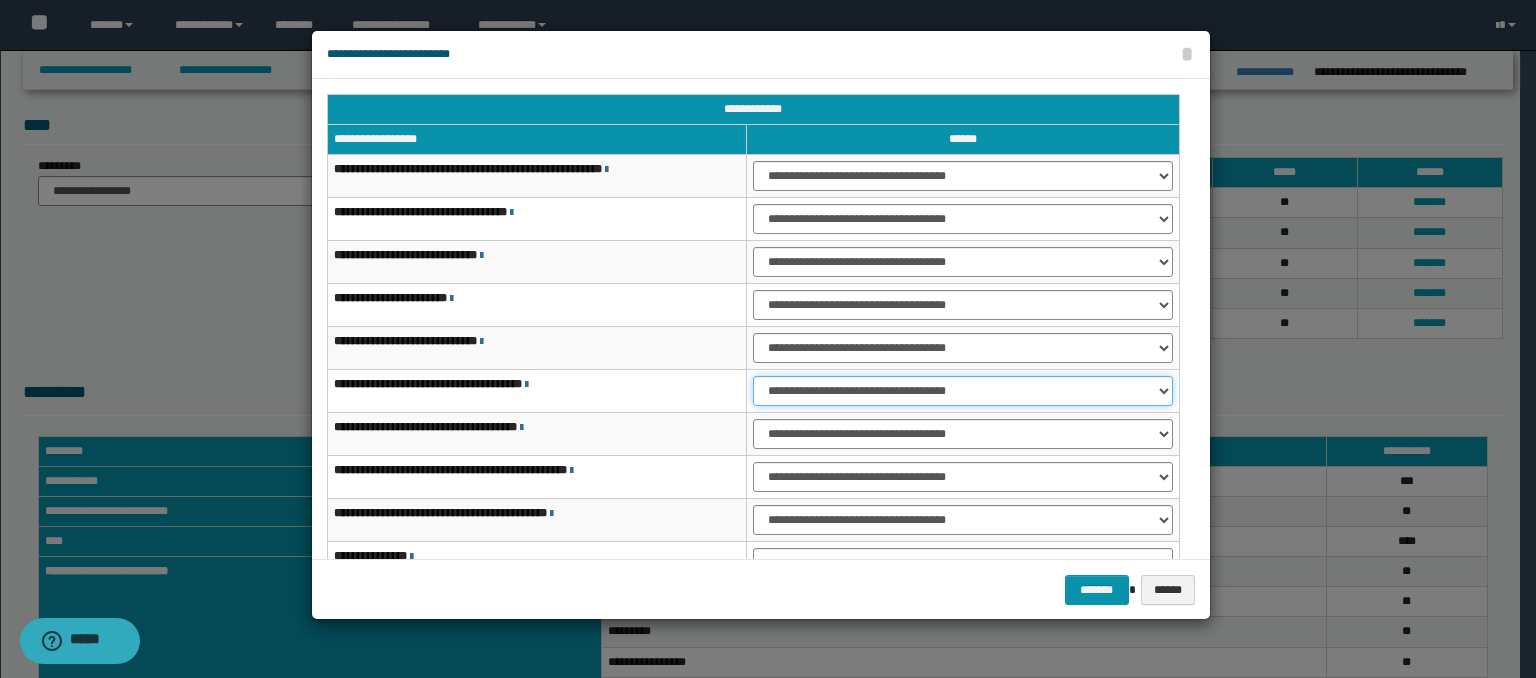 click on "**********" at bounding box center (963, 391) 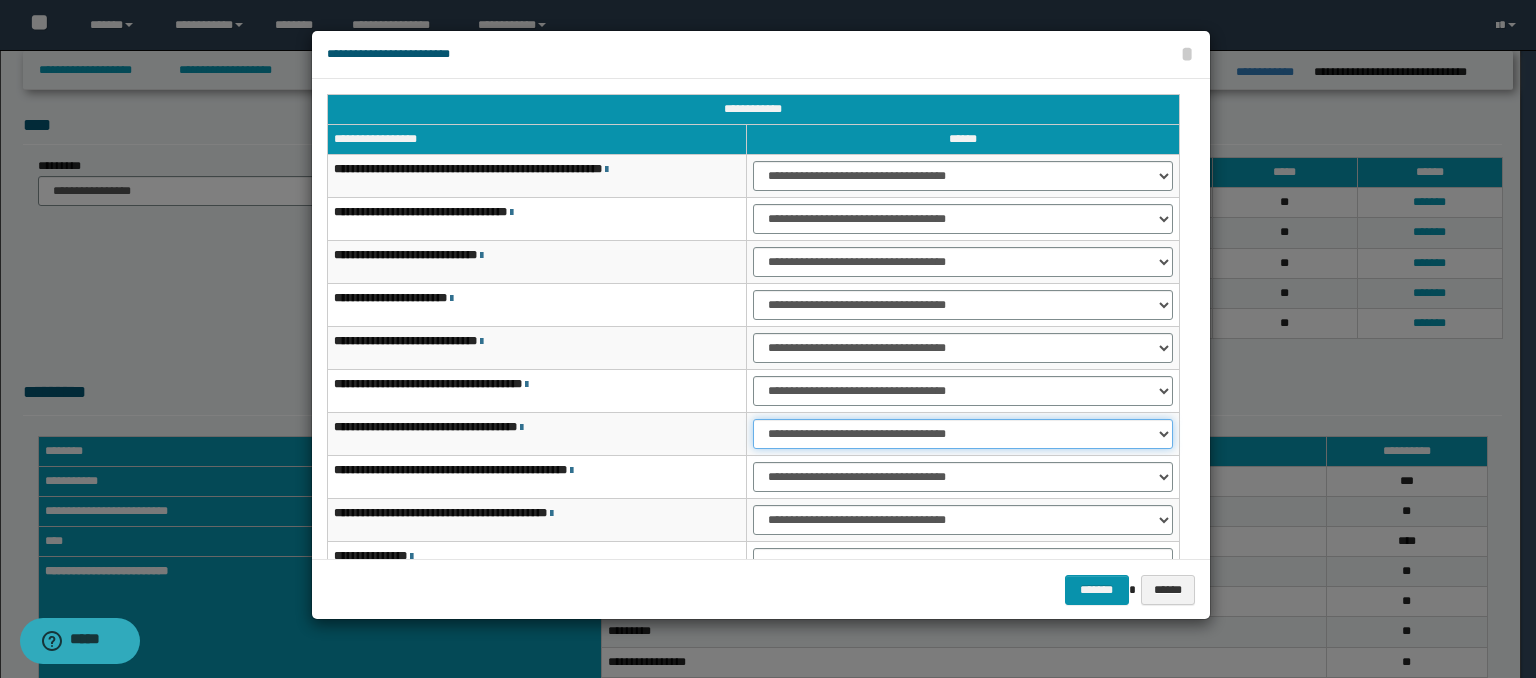 click on "**********" at bounding box center [963, 434] 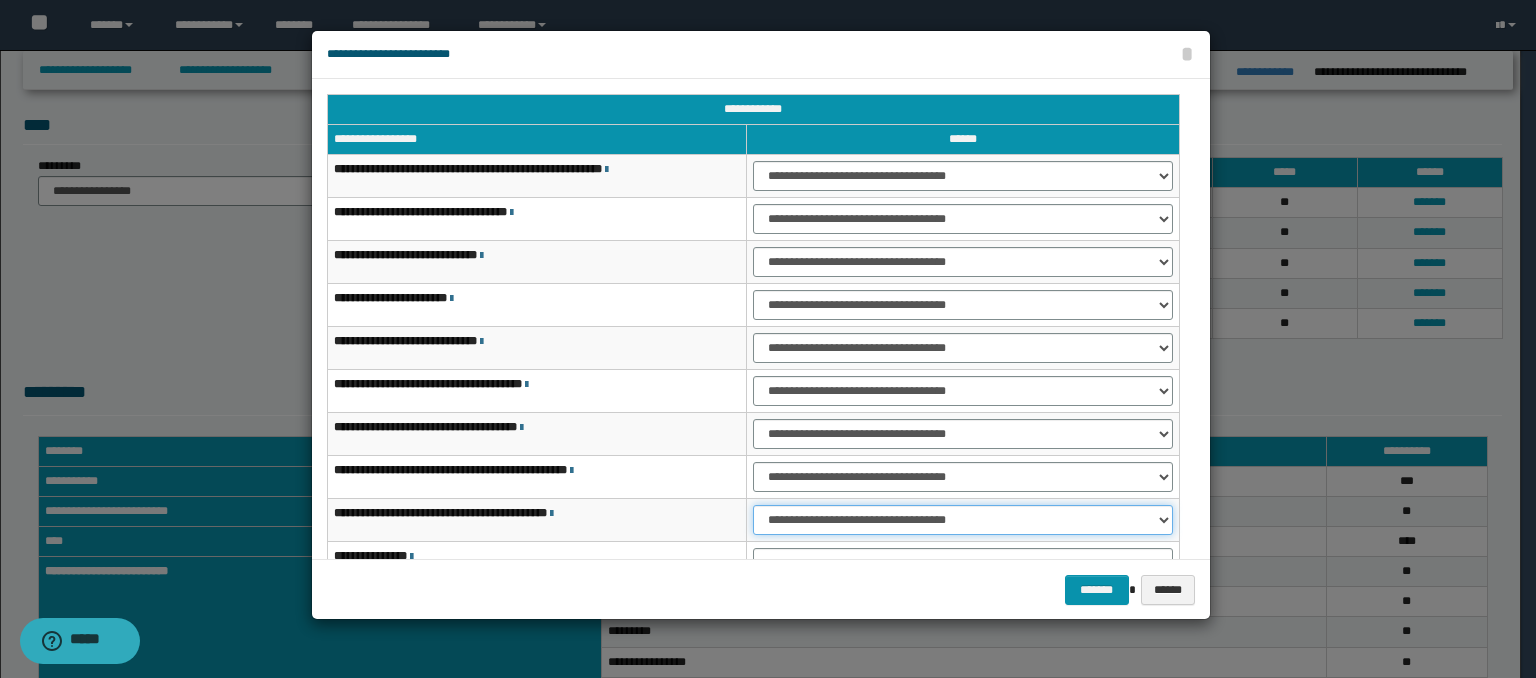 click on "**********" at bounding box center [963, 520] 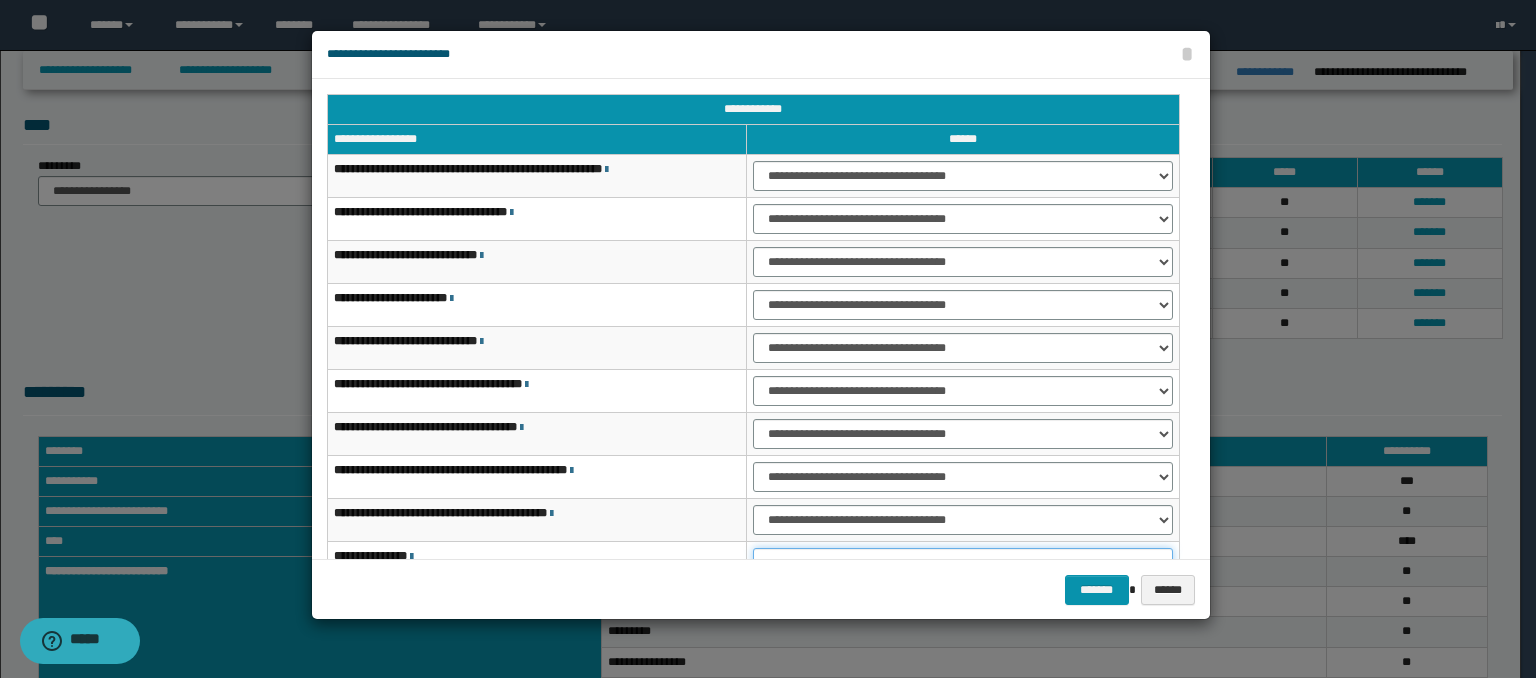 scroll, scrollTop: 16, scrollLeft: 0, axis: vertical 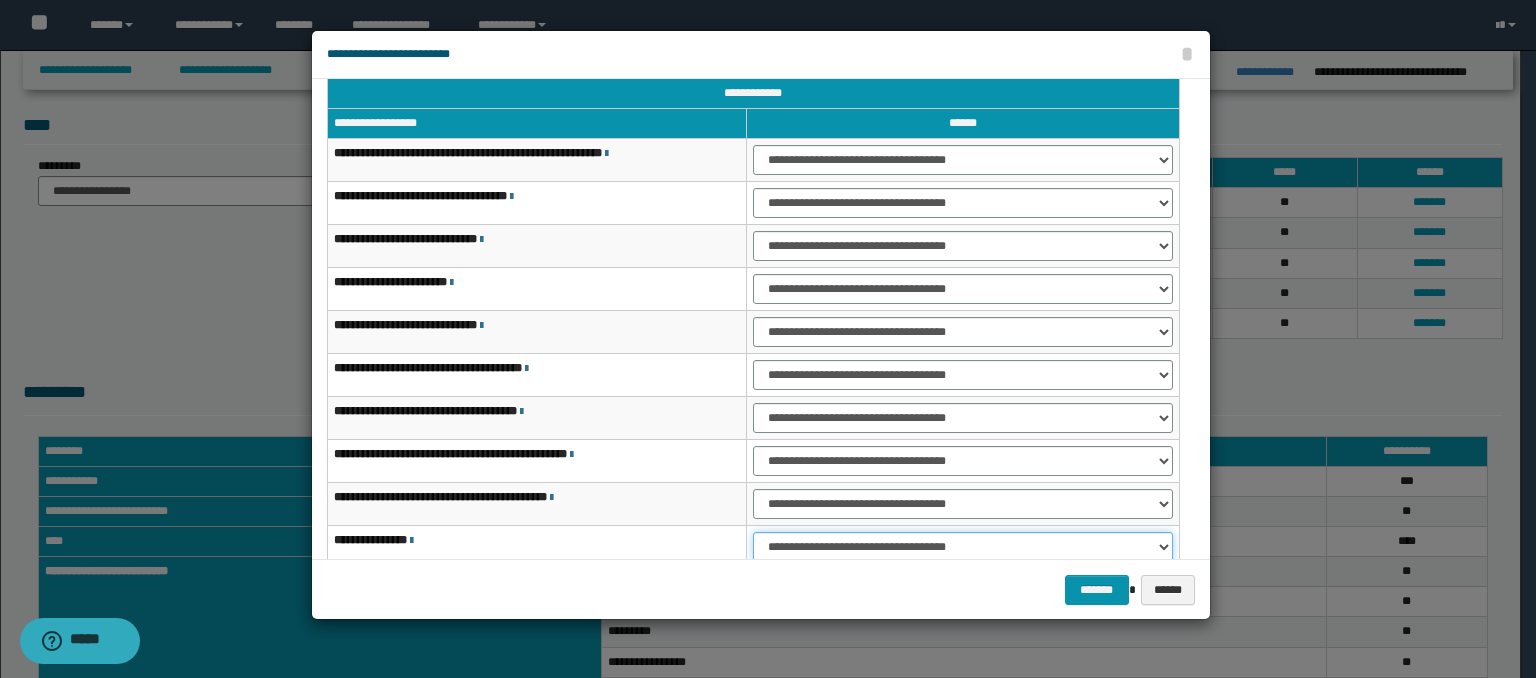 click on "**********" at bounding box center (963, 547) 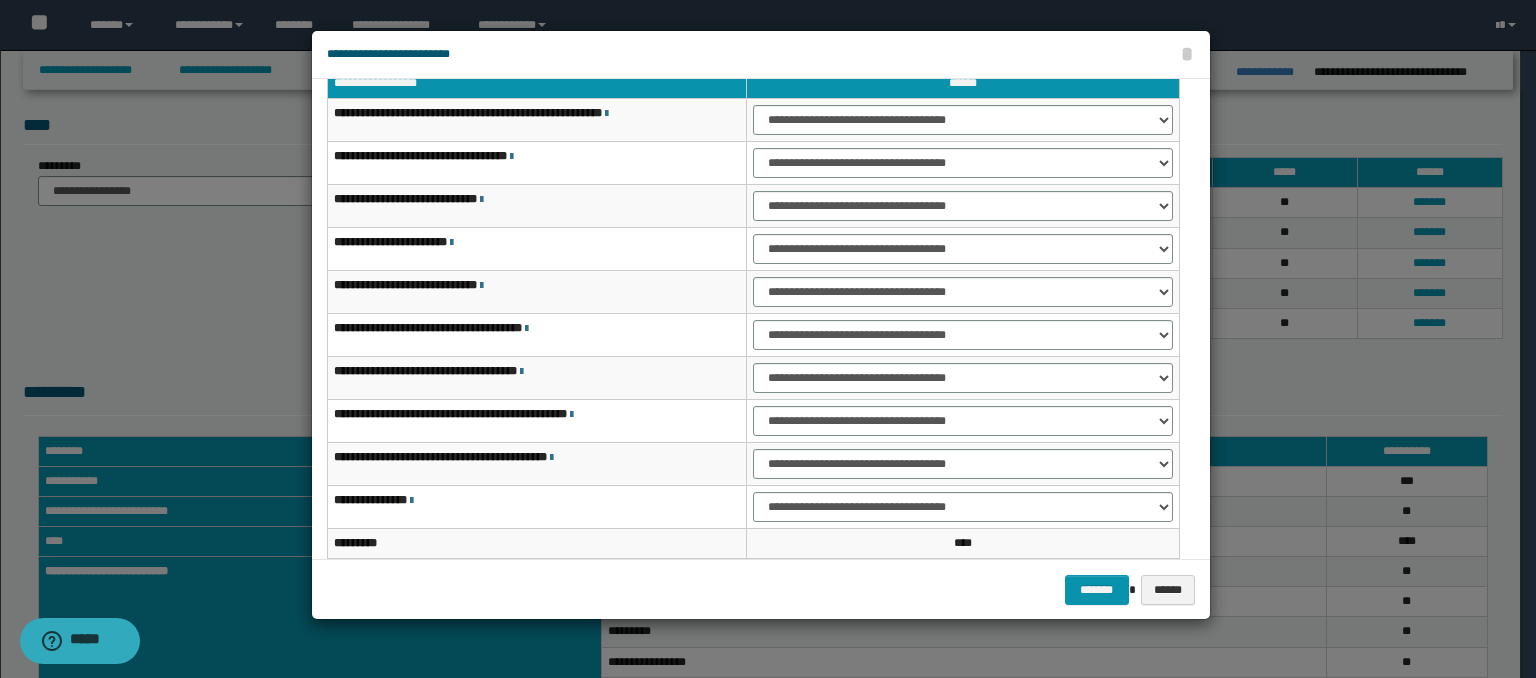 scroll, scrollTop: 118, scrollLeft: 0, axis: vertical 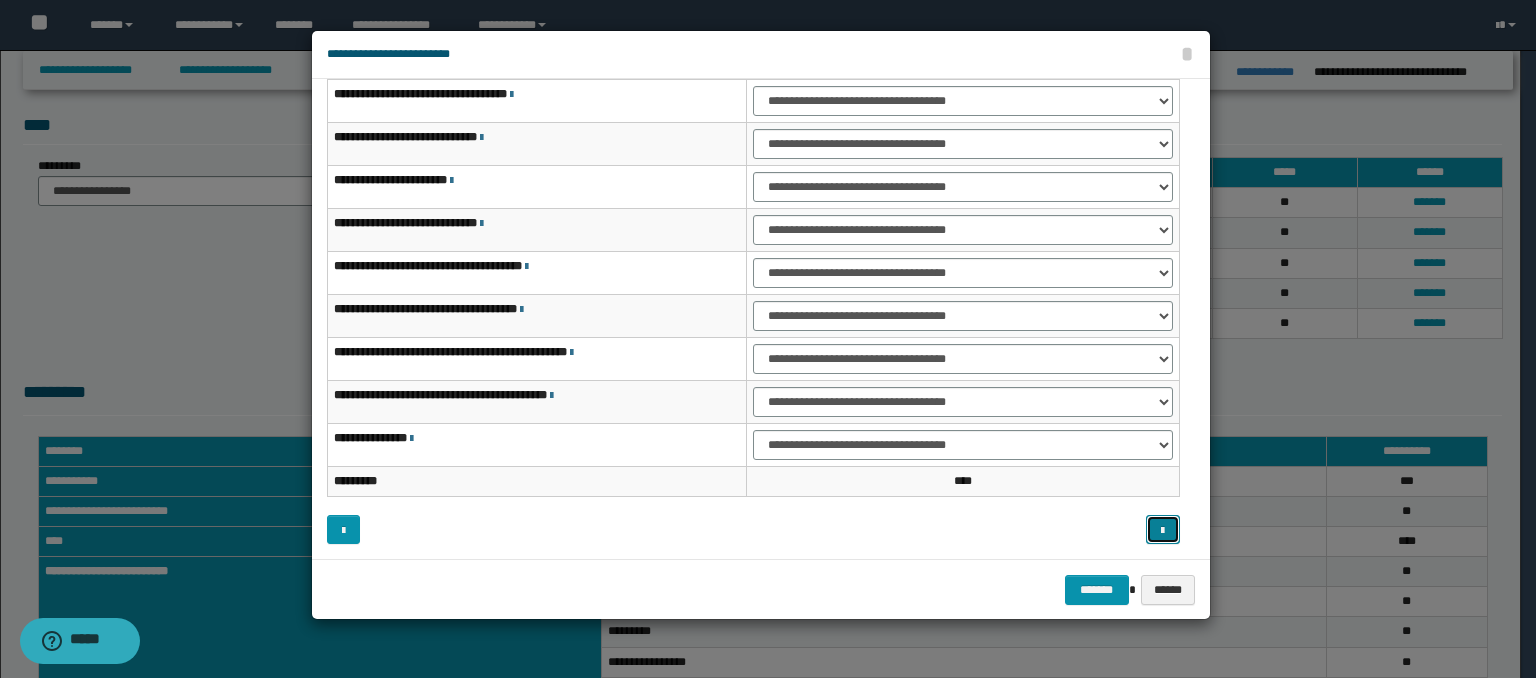 click at bounding box center (1163, 530) 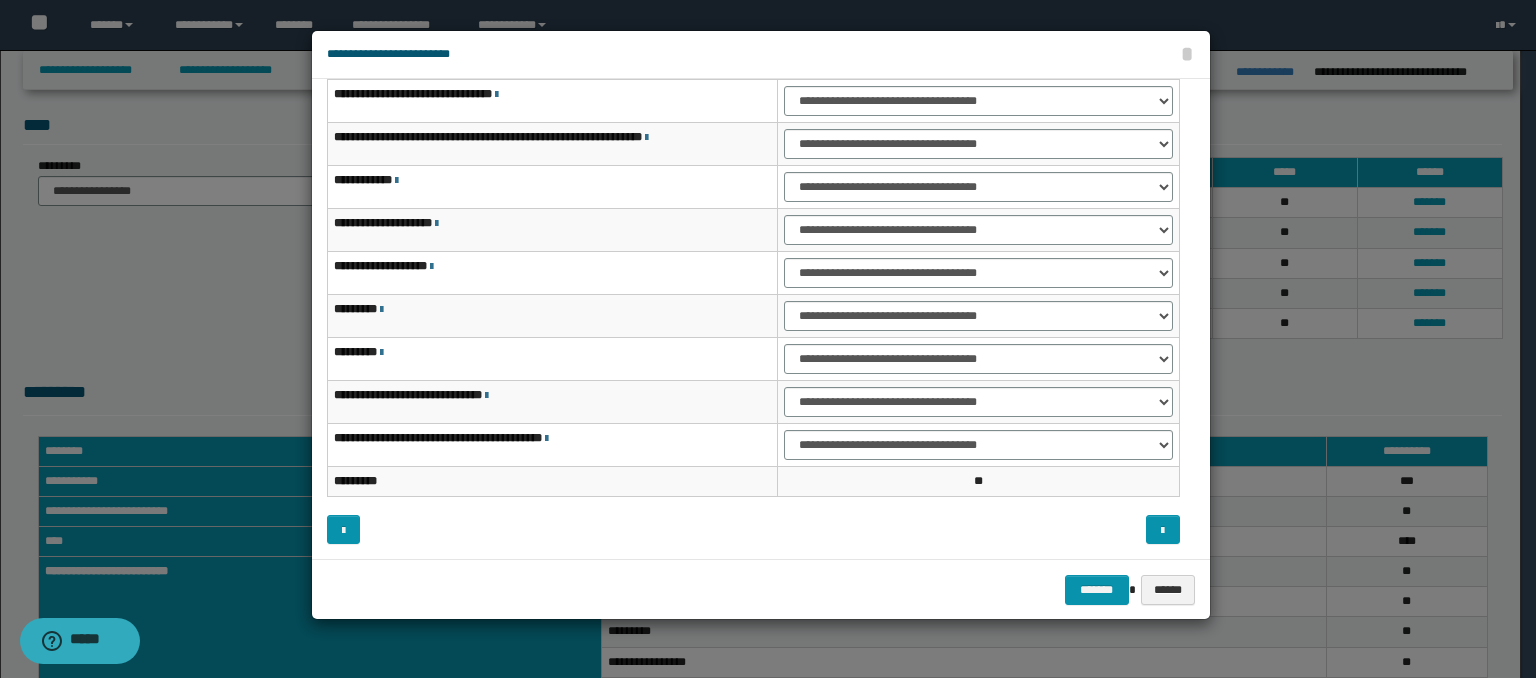 scroll, scrollTop: 0, scrollLeft: 0, axis: both 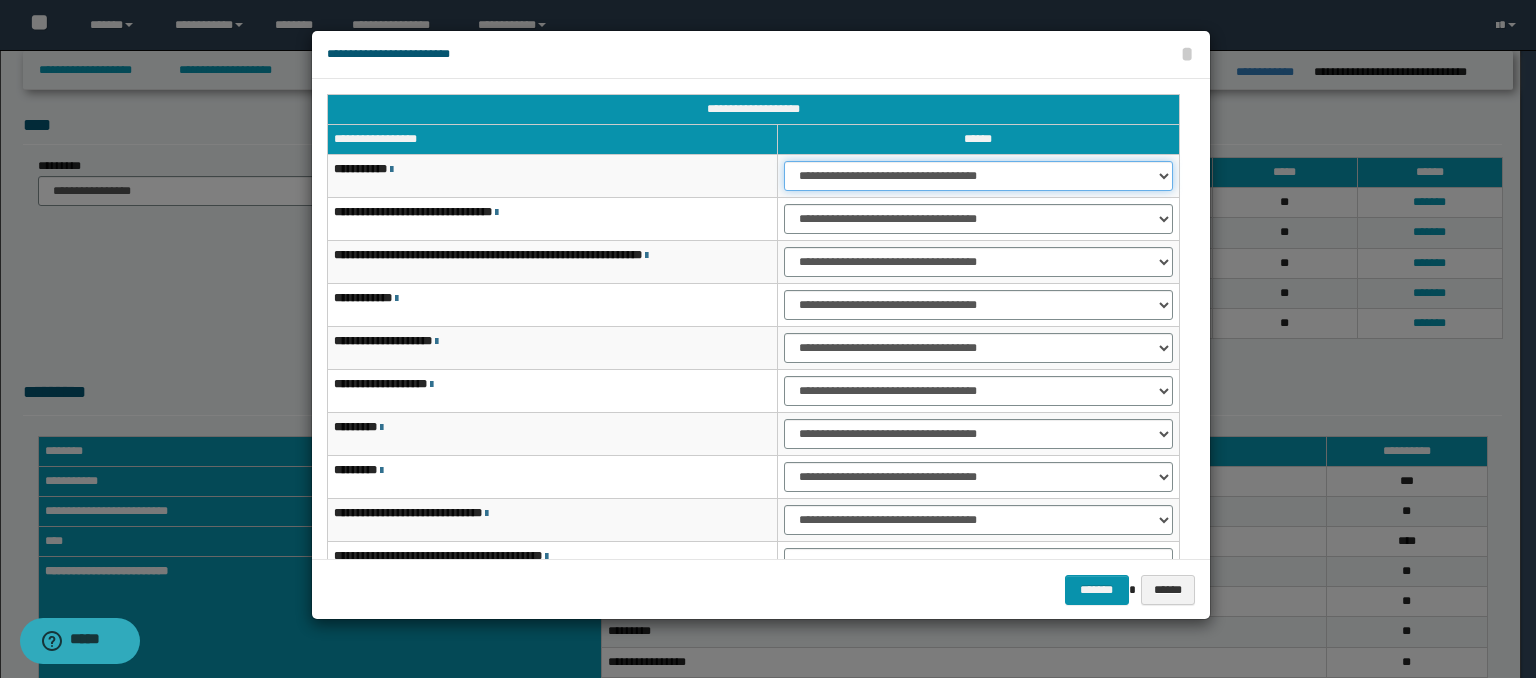 click on "**********" at bounding box center (978, 176) 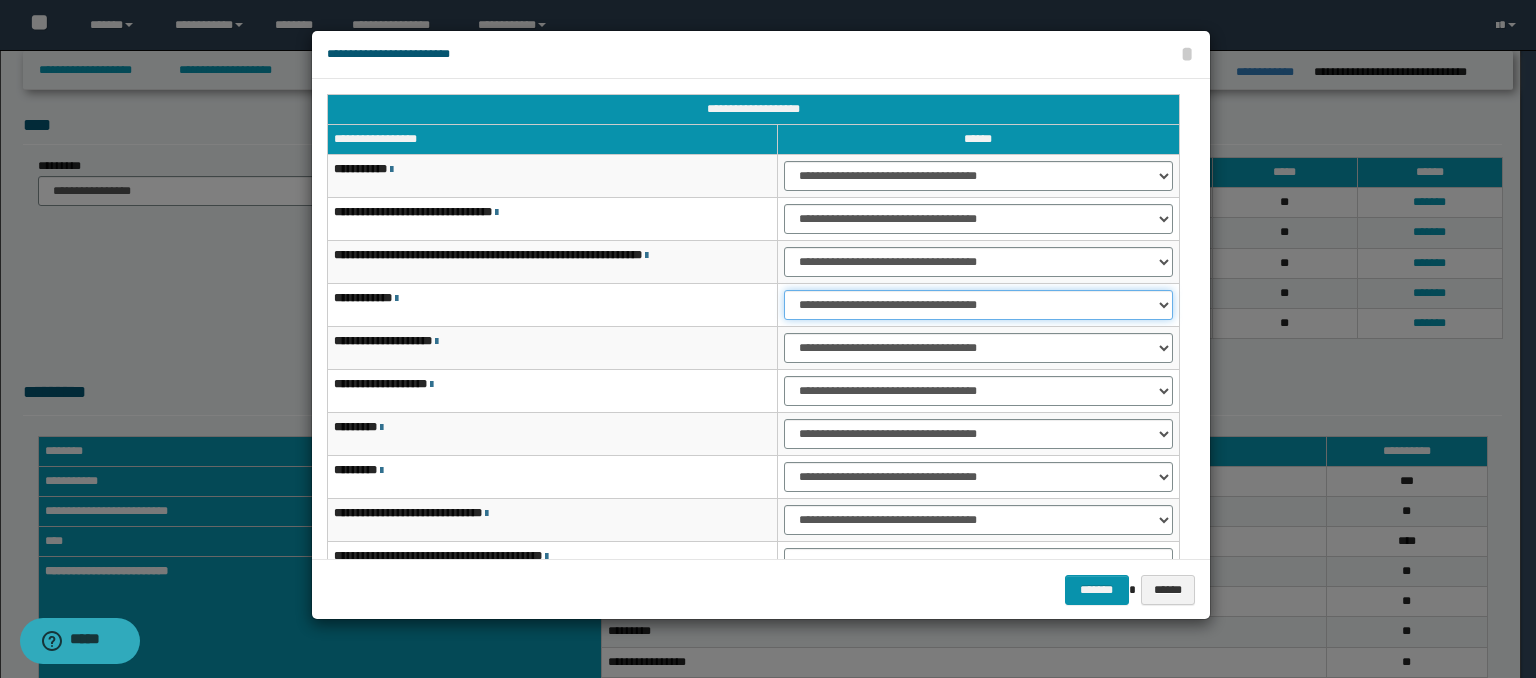 click on "**********" at bounding box center [978, 305] 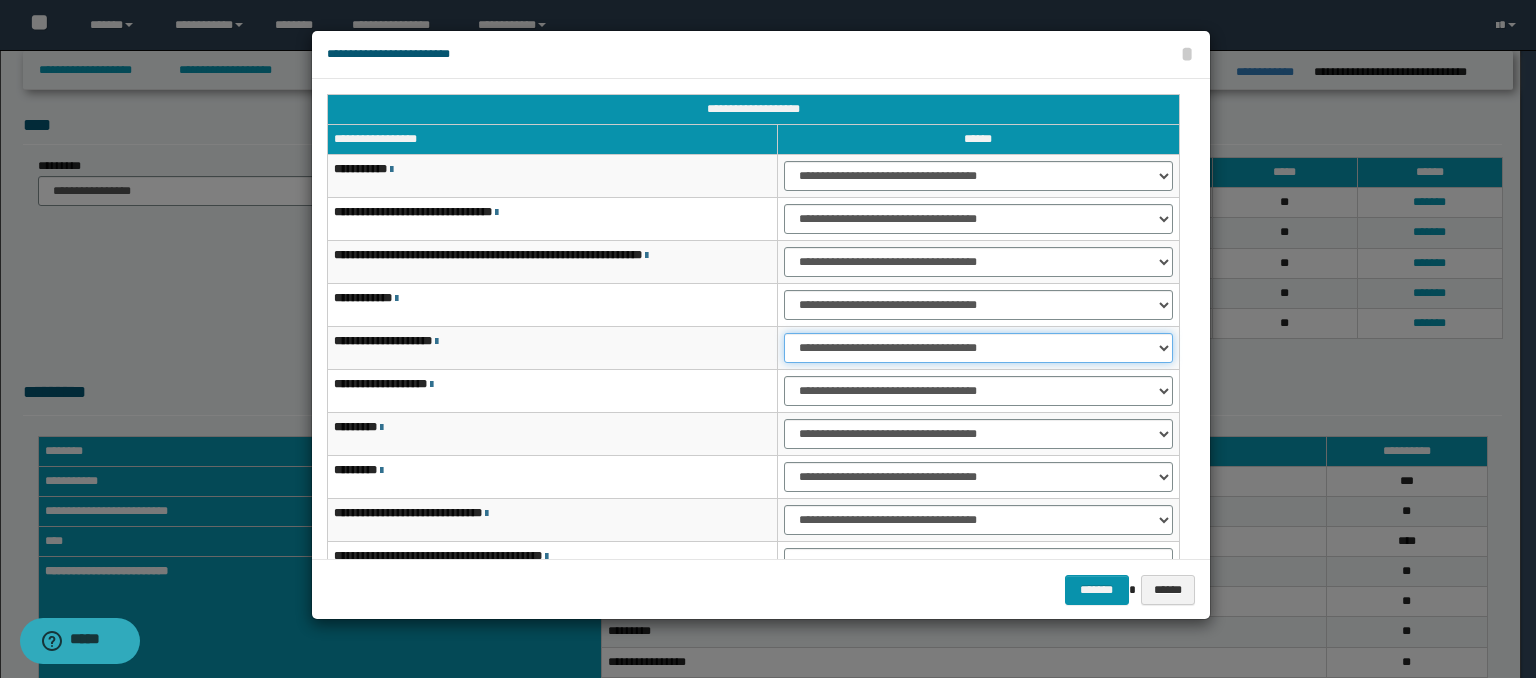 click on "**********" at bounding box center [978, 348] 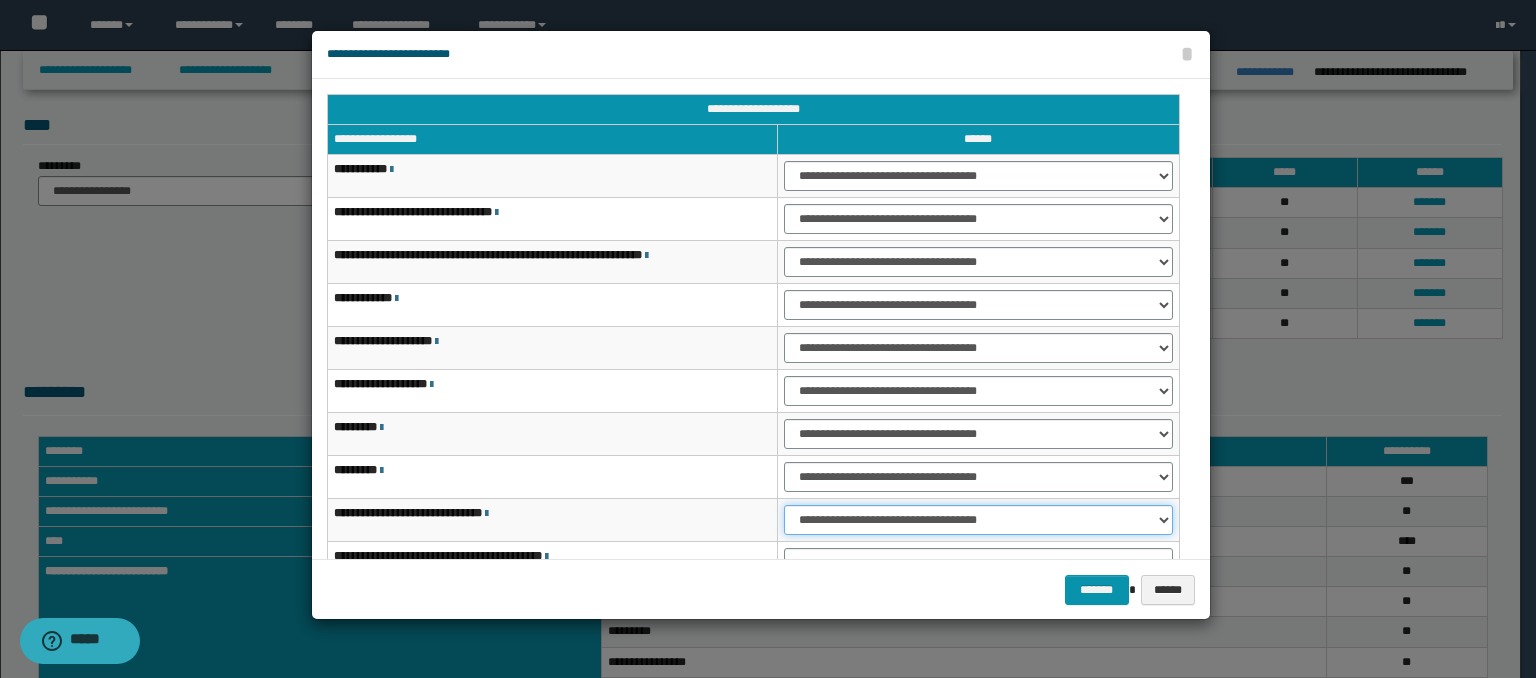 click on "**********" at bounding box center [978, 520] 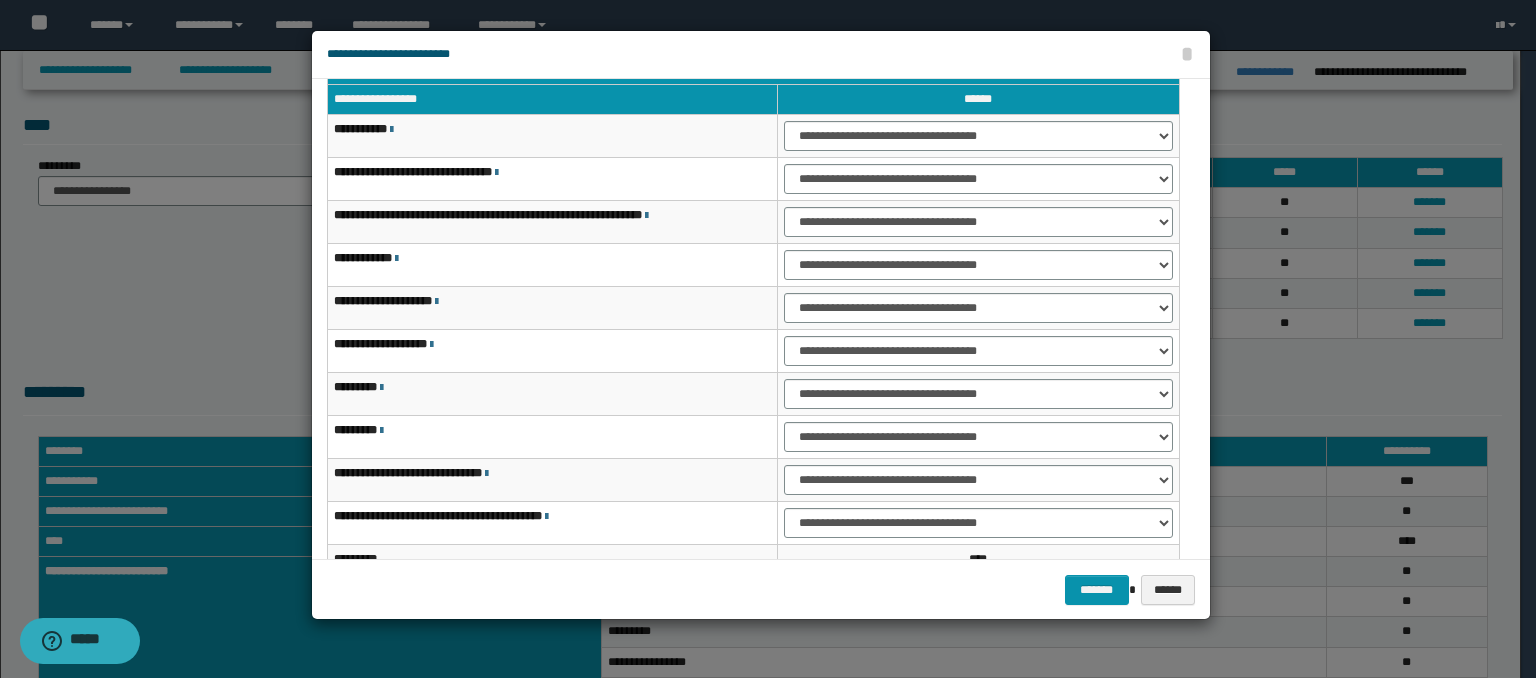 scroll, scrollTop: 118, scrollLeft: 0, axis: vertical 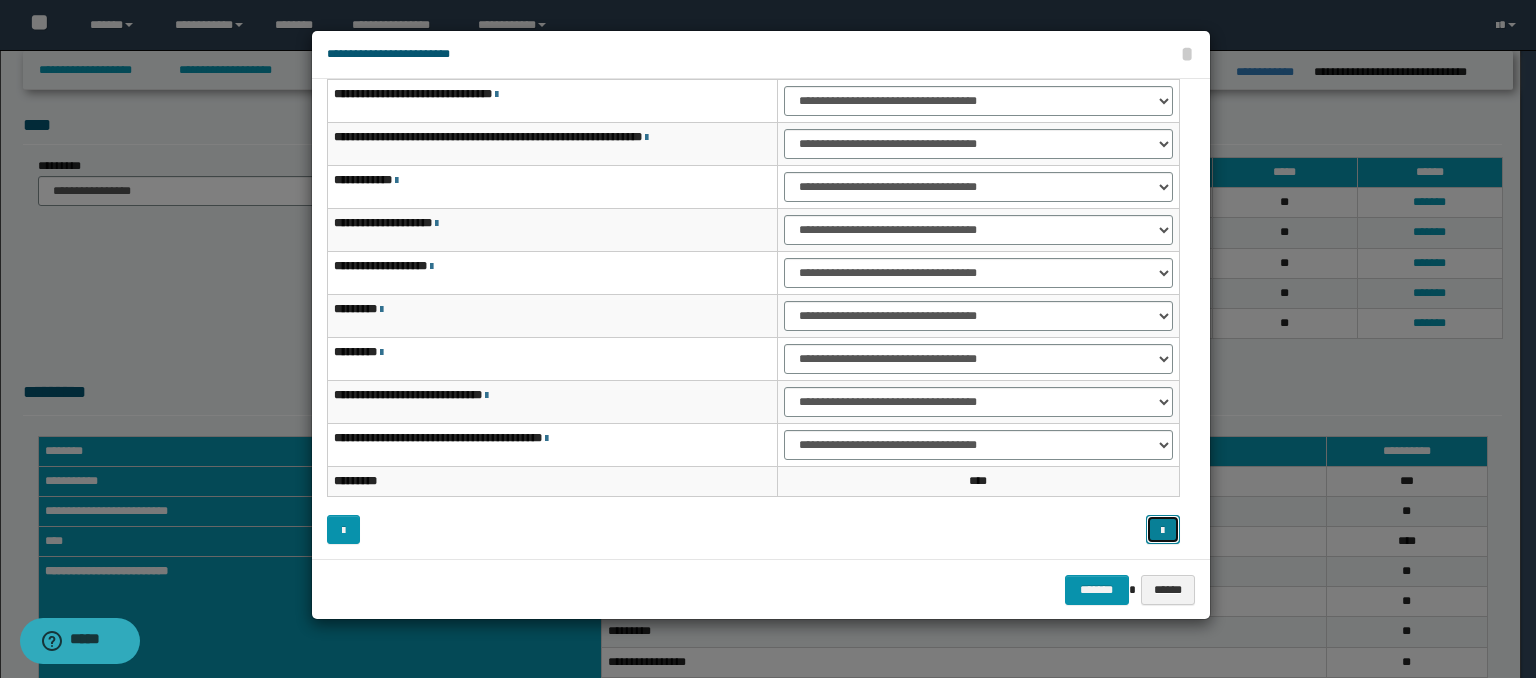 click at bounding box center [1162, 531] 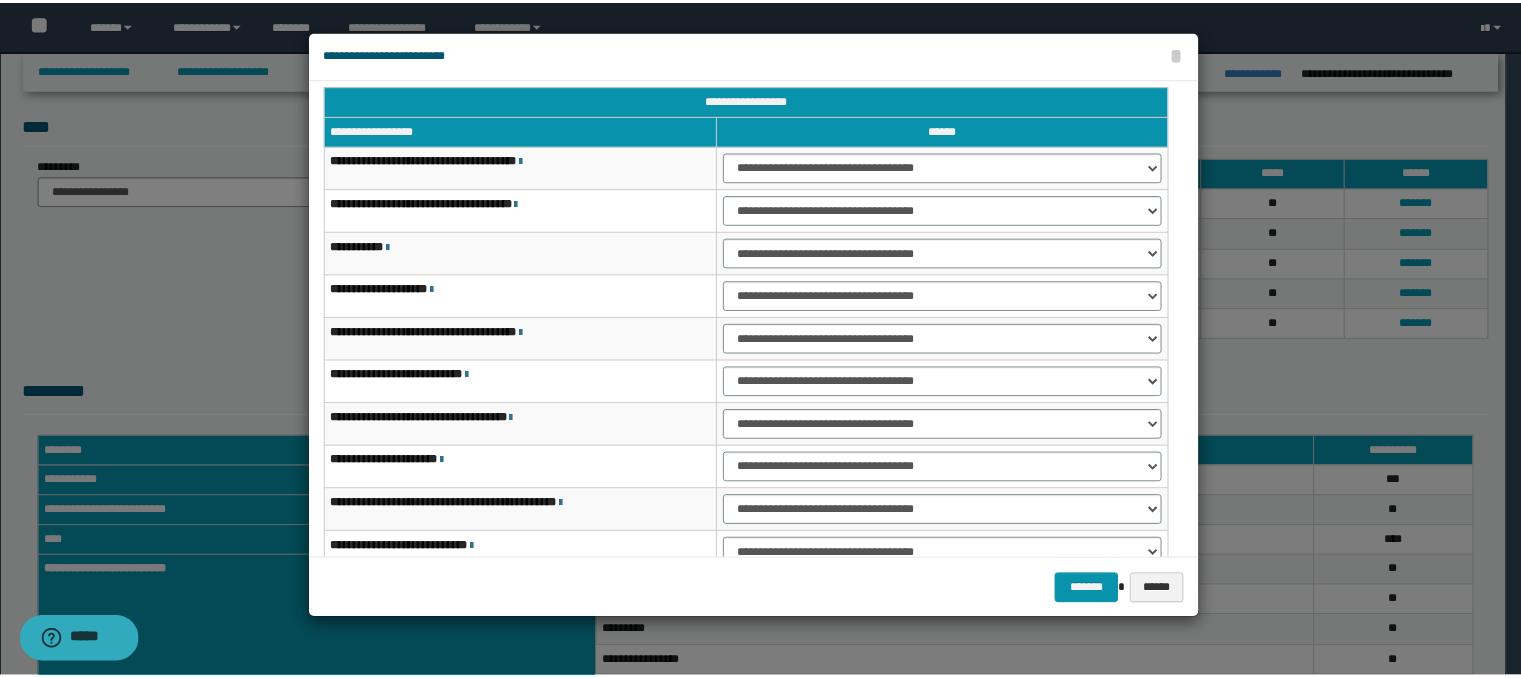 scroll, scrollTop: 0, scrollLeft: 0, axis: both 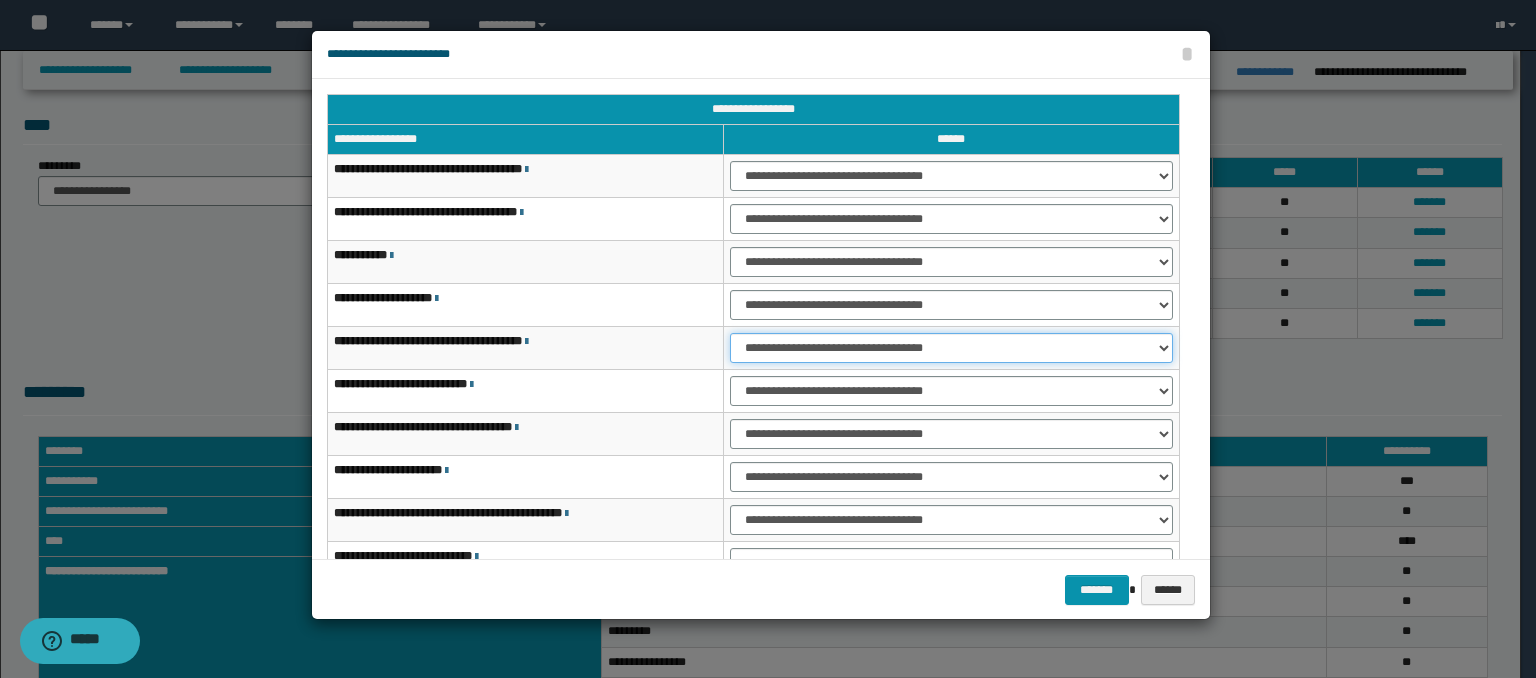 click on "**********" at bounding box center [951, 348] 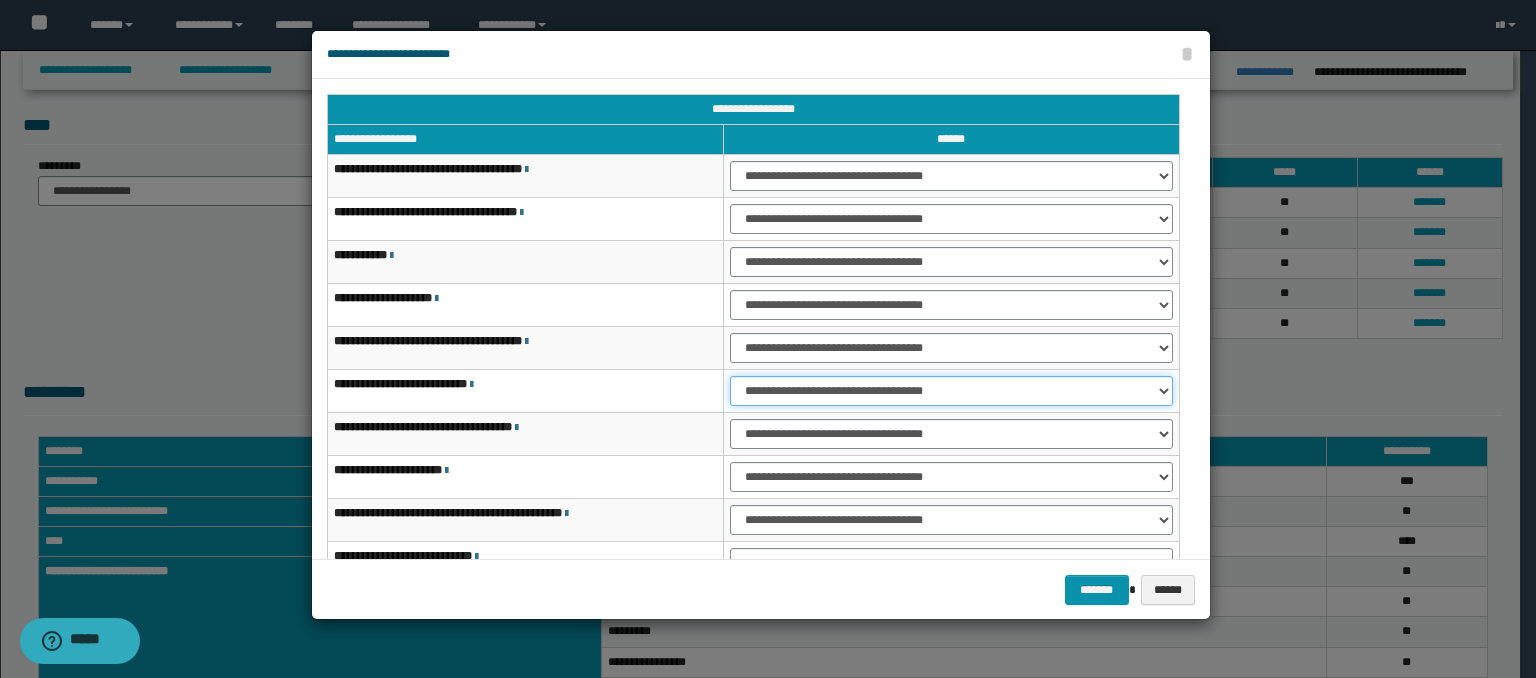 click on "**********" at bounding box center (951, 391) 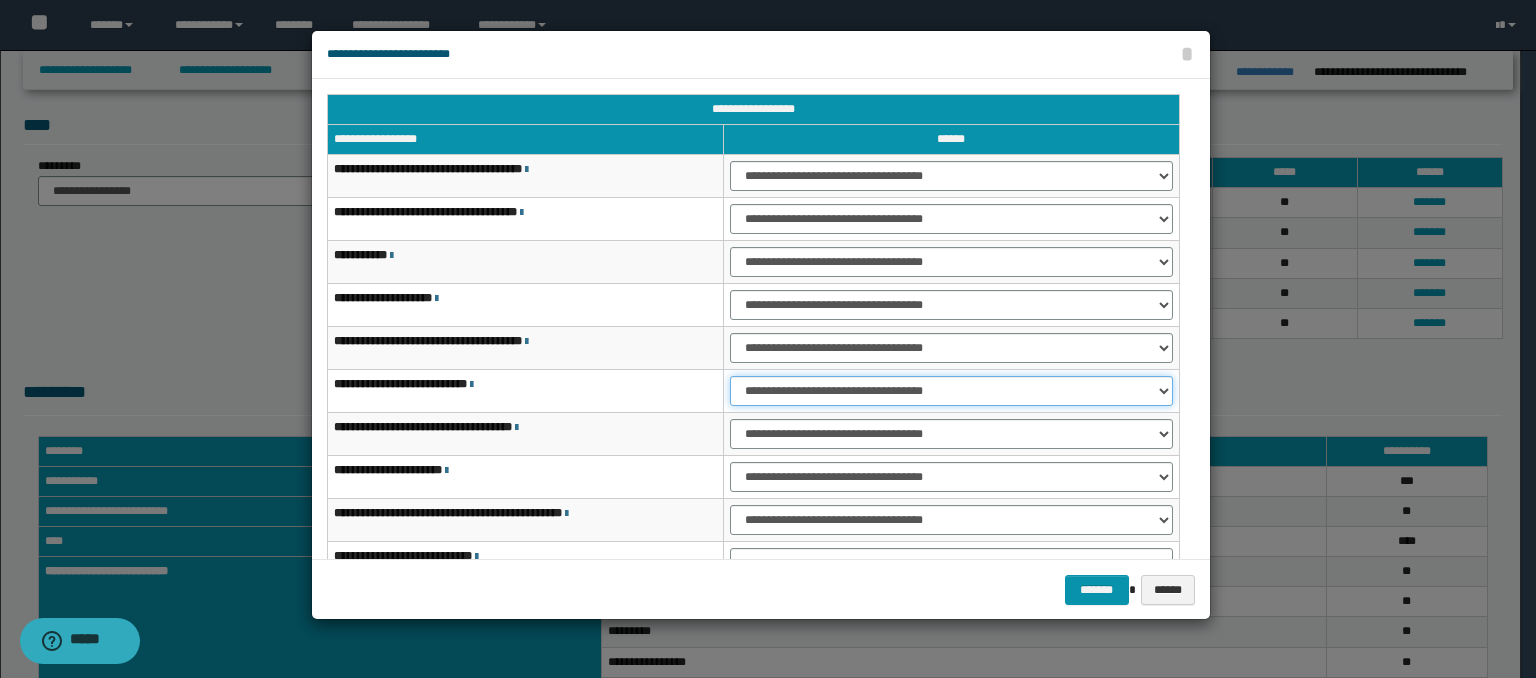 select on "***" 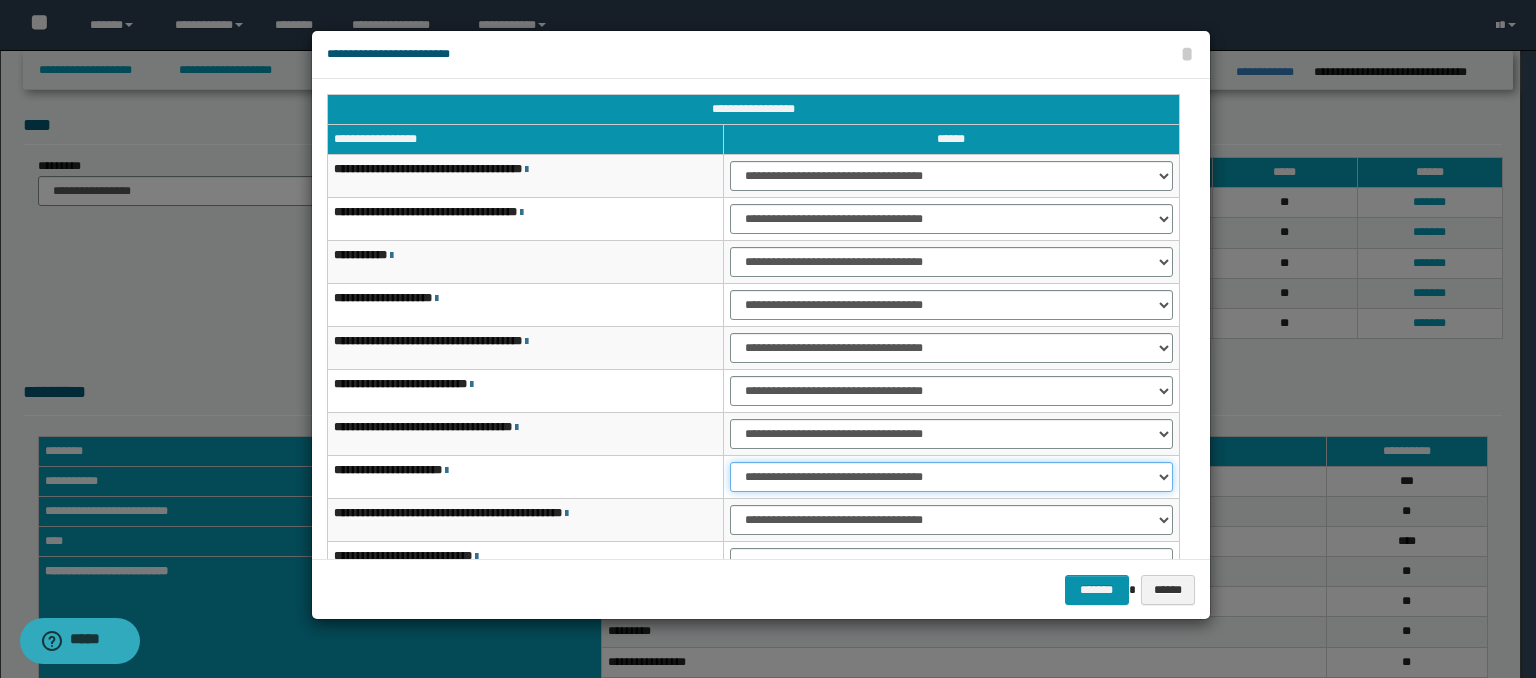click on "**********" at bounding box center [951, 477] 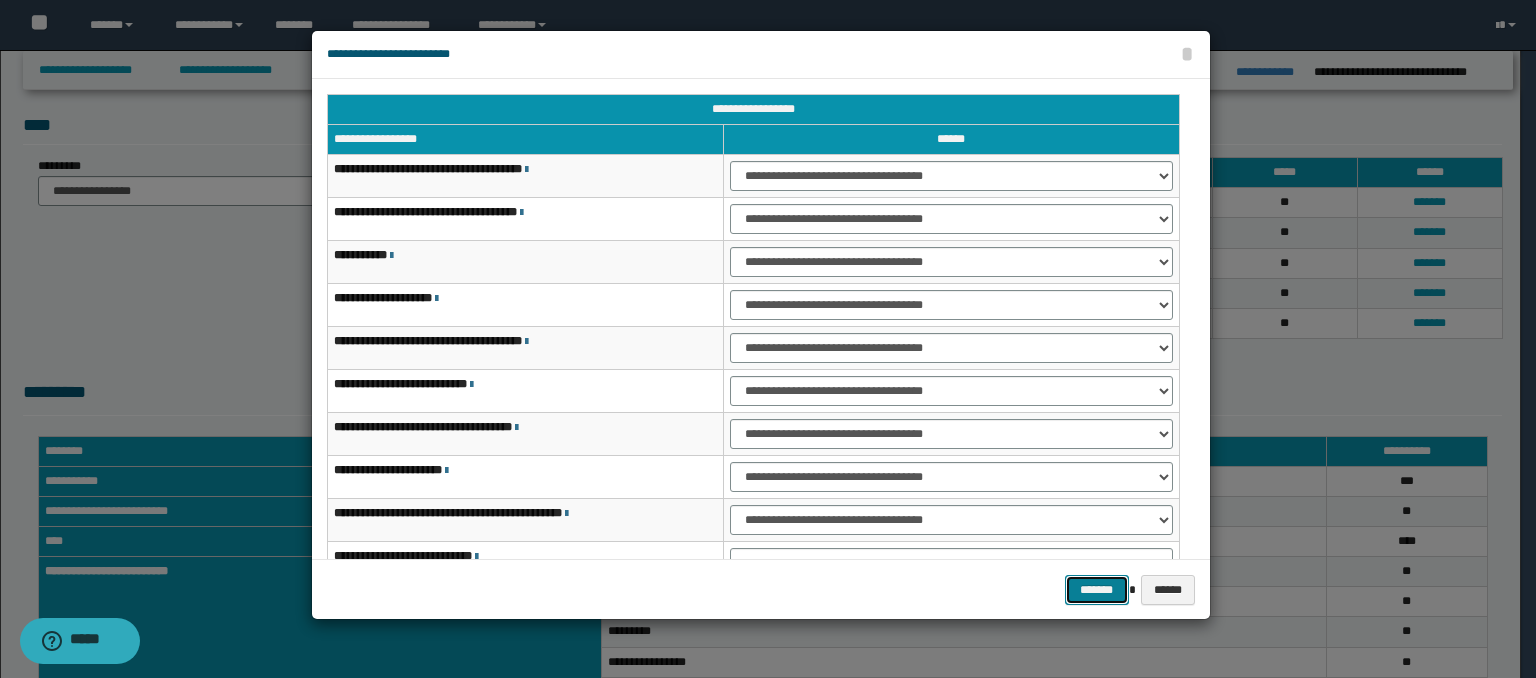 click on "*******" at bounding box center [1097, 590] 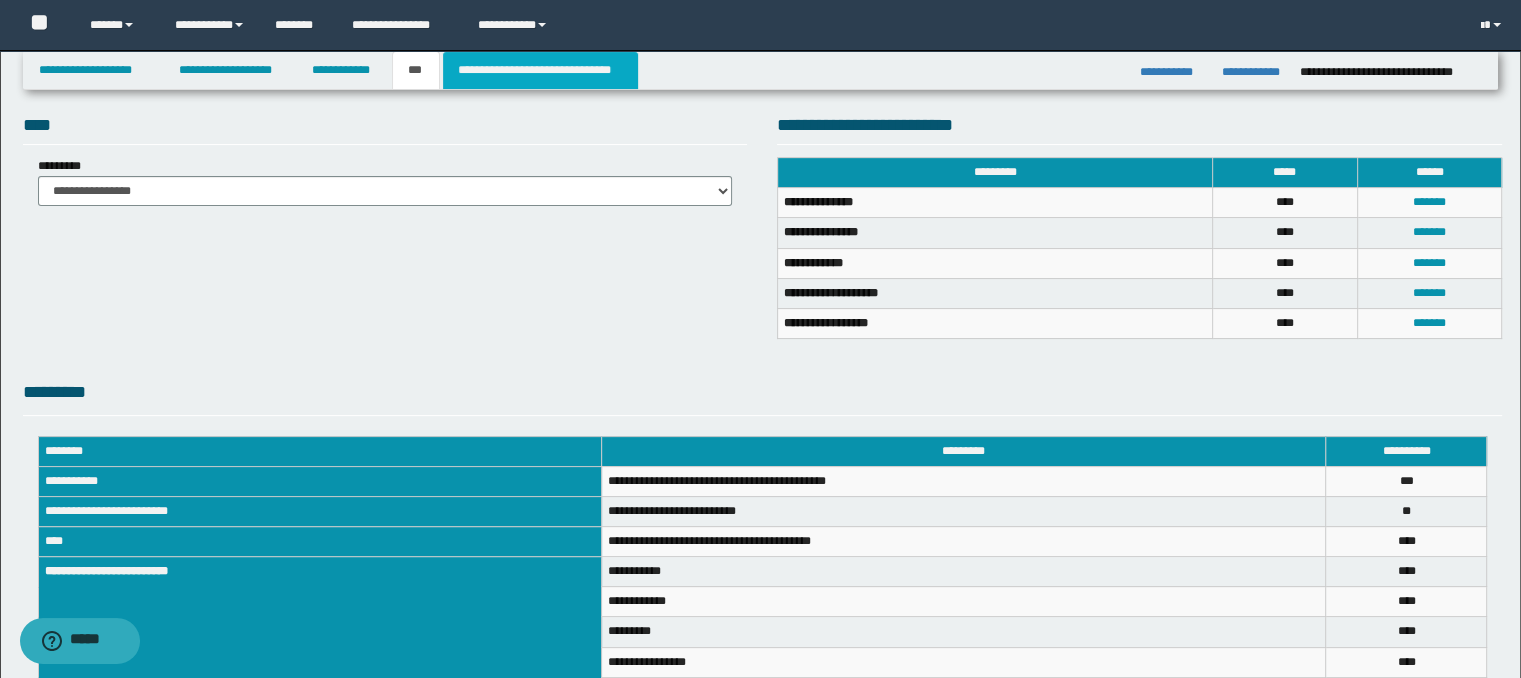 click on "**********" at bounding box center [540, 70] 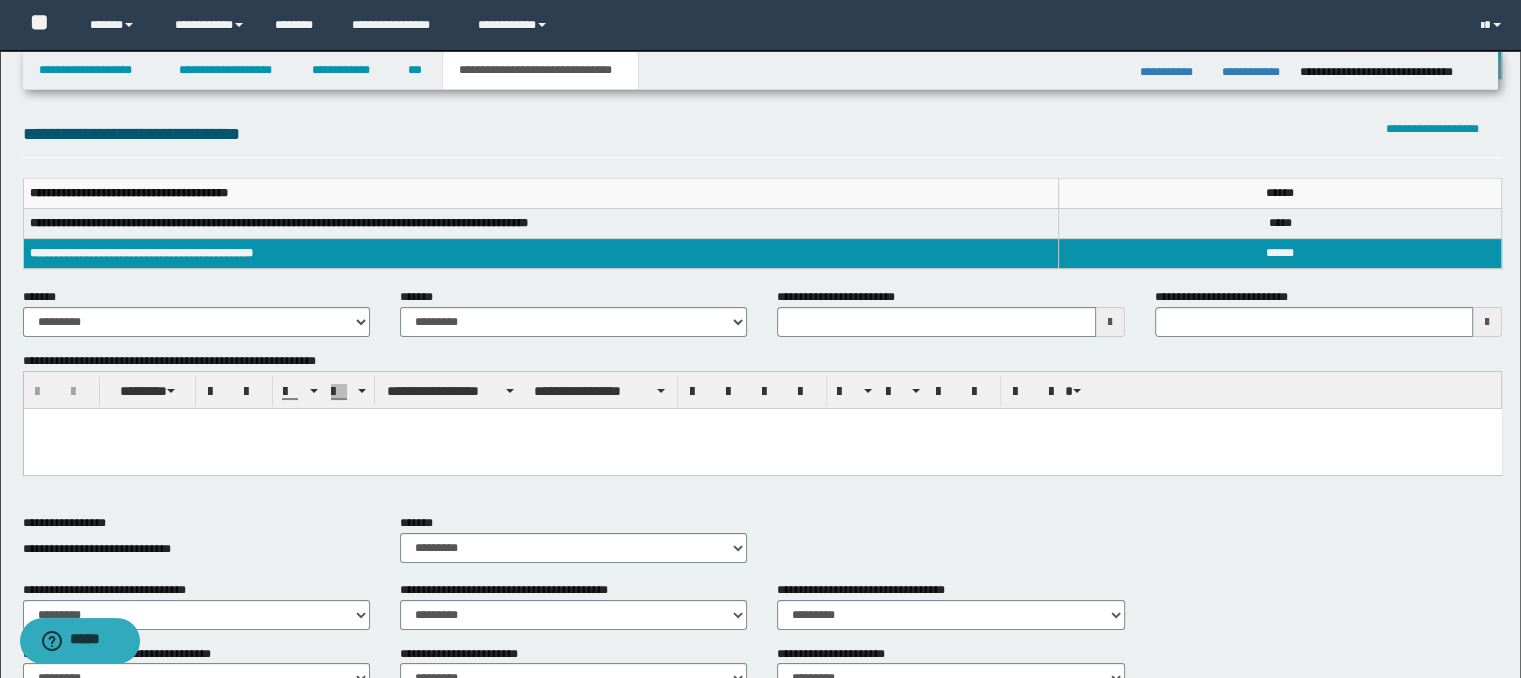 scroll, scrollTop: 100, scrollLeft: 0, axis: vertical 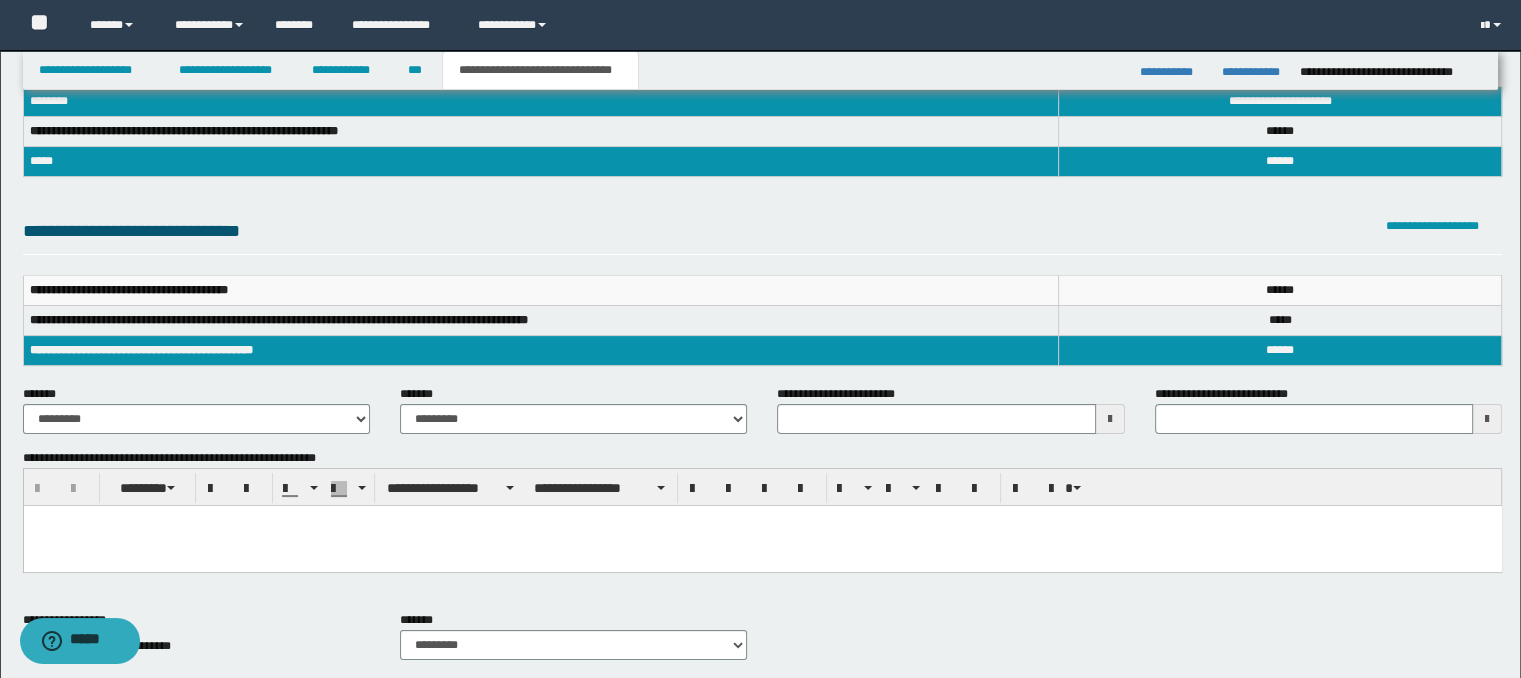 type 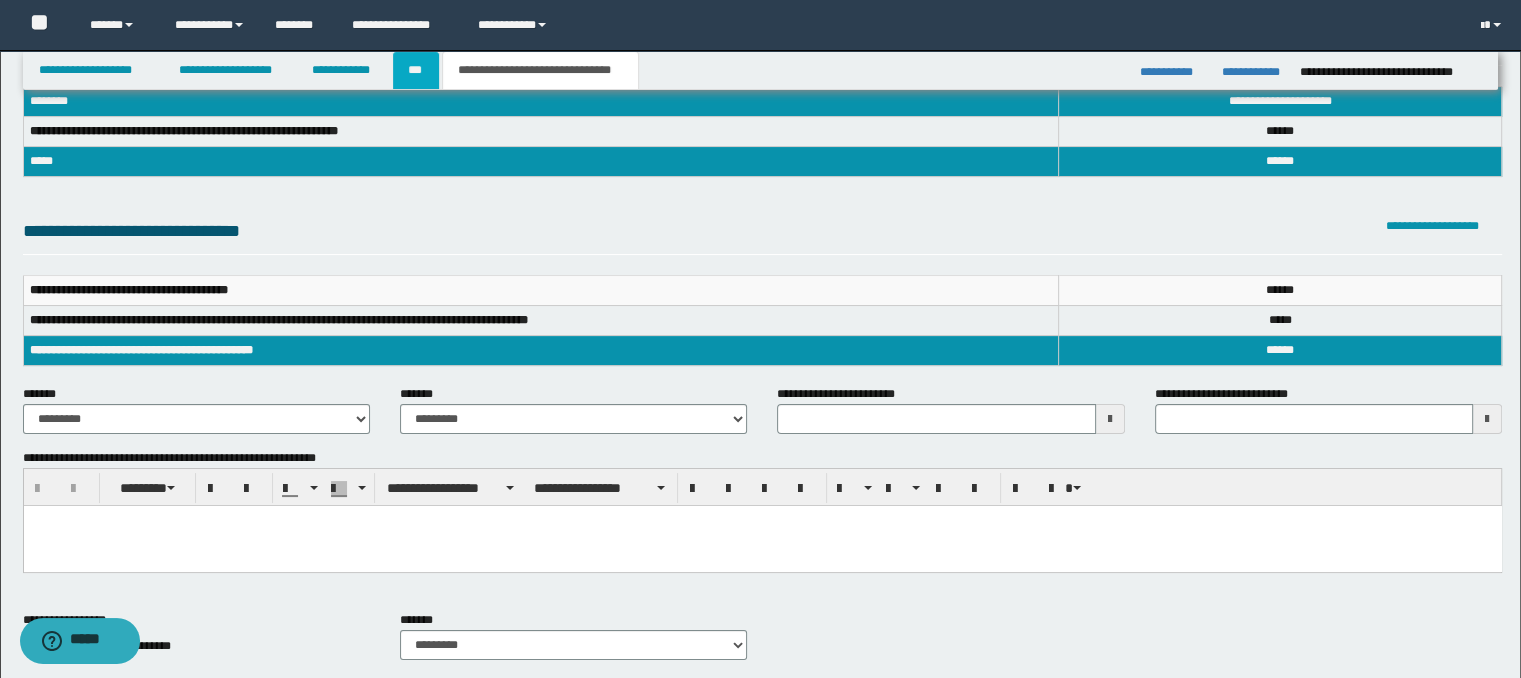 click on "***" at bounding box center [416, 70] 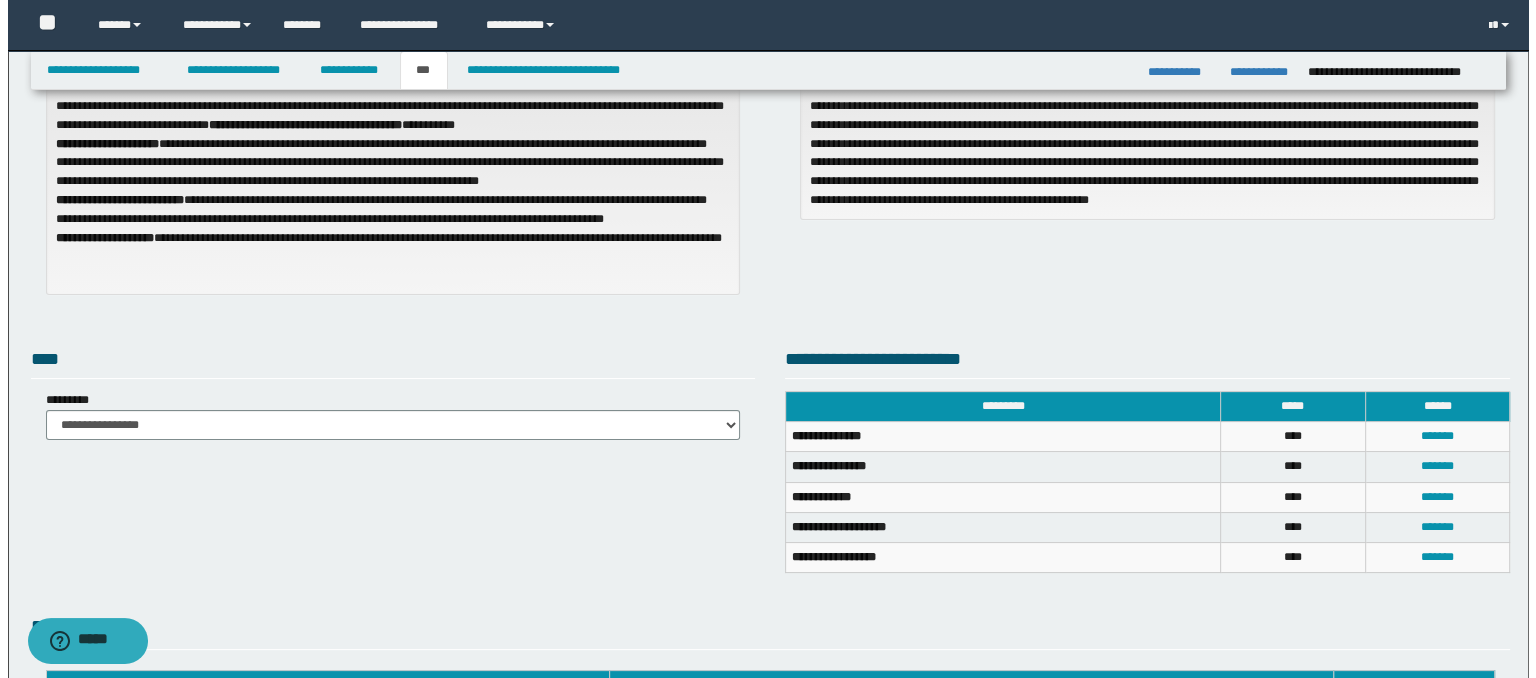 scroll, scrollTop: 300, scrollLeft: 0, axis: vertical 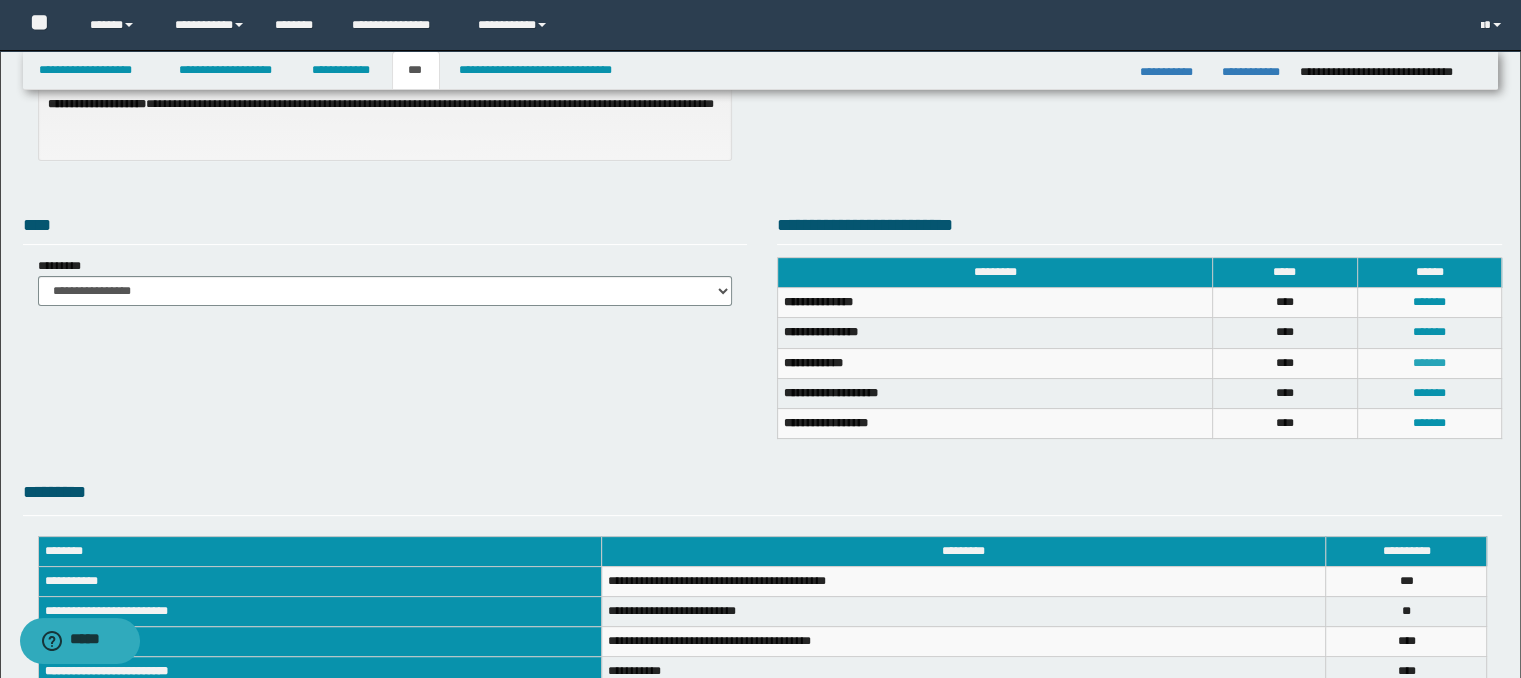 click on "*******" at bounding box center (1429, 363) 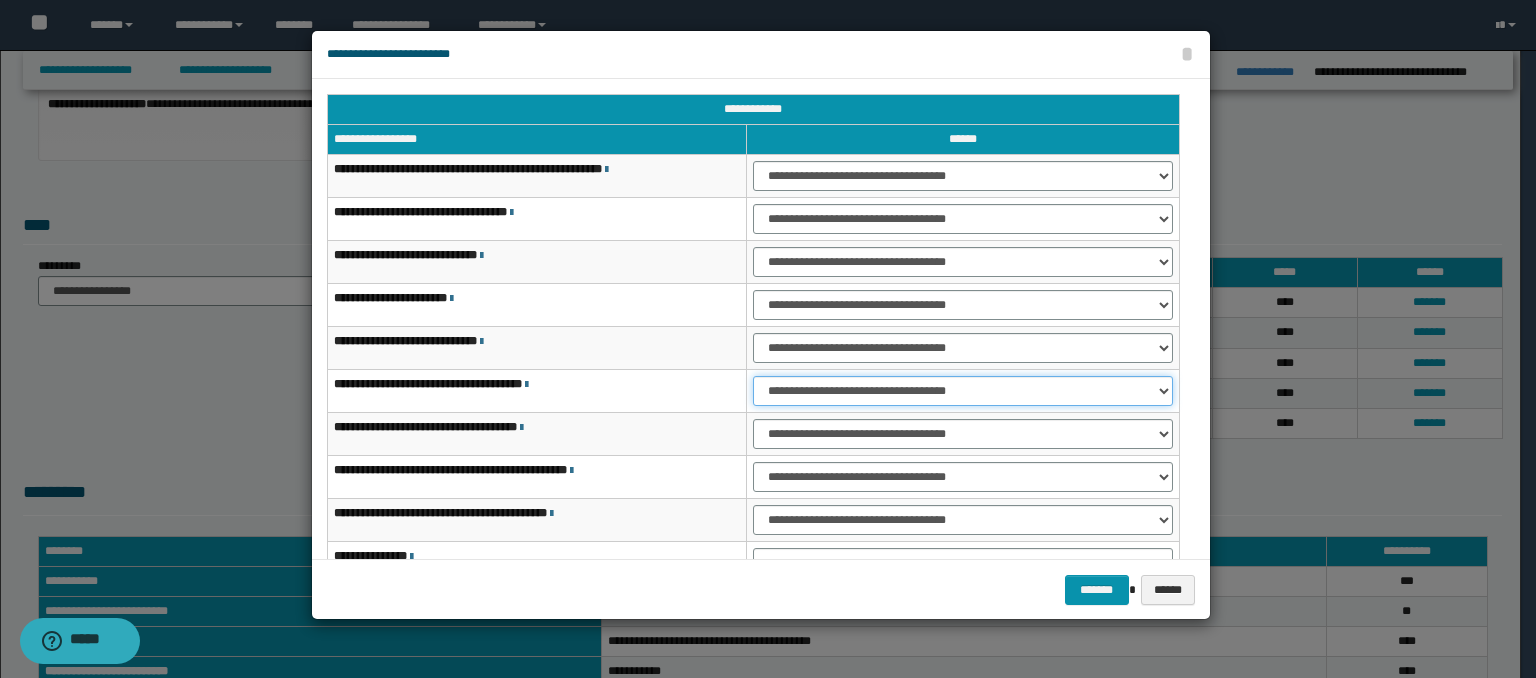 click on "**********" at bounding box center (963, 391) 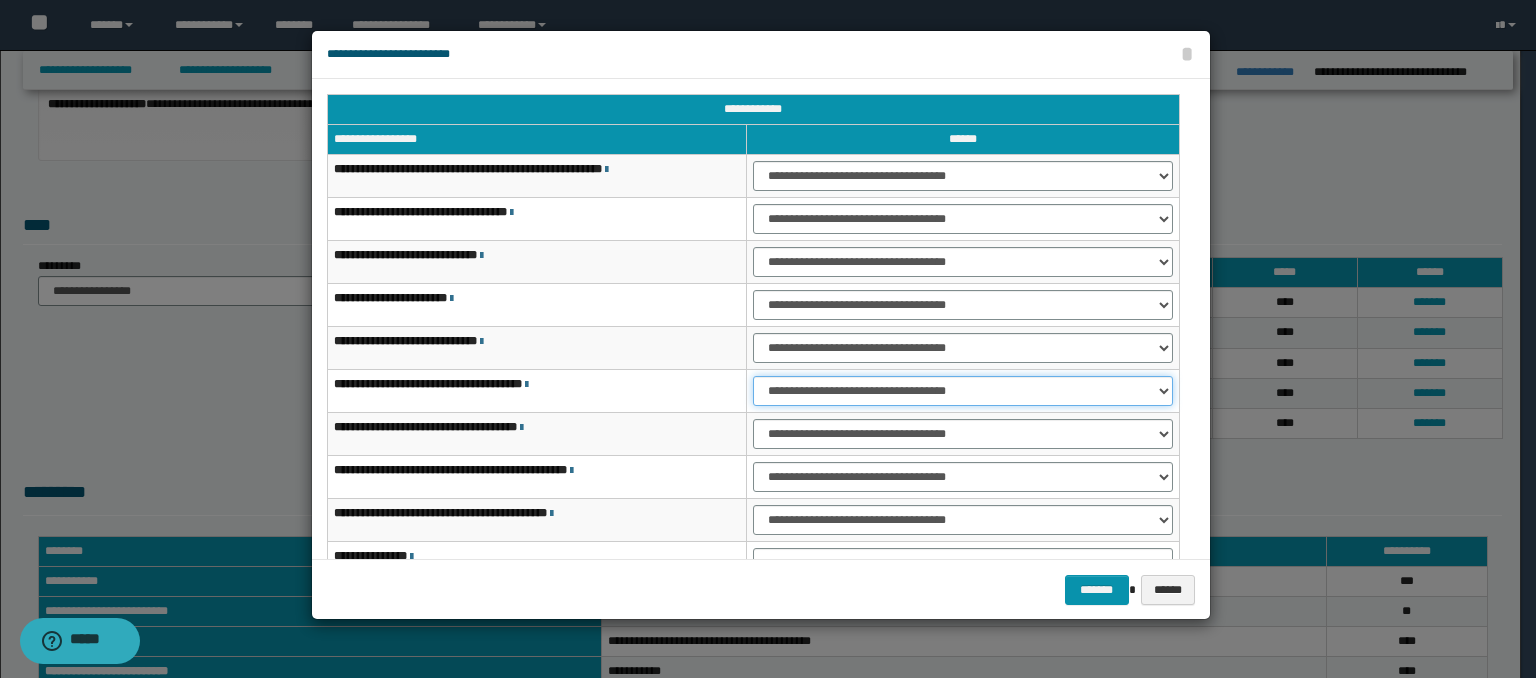 select on "***" 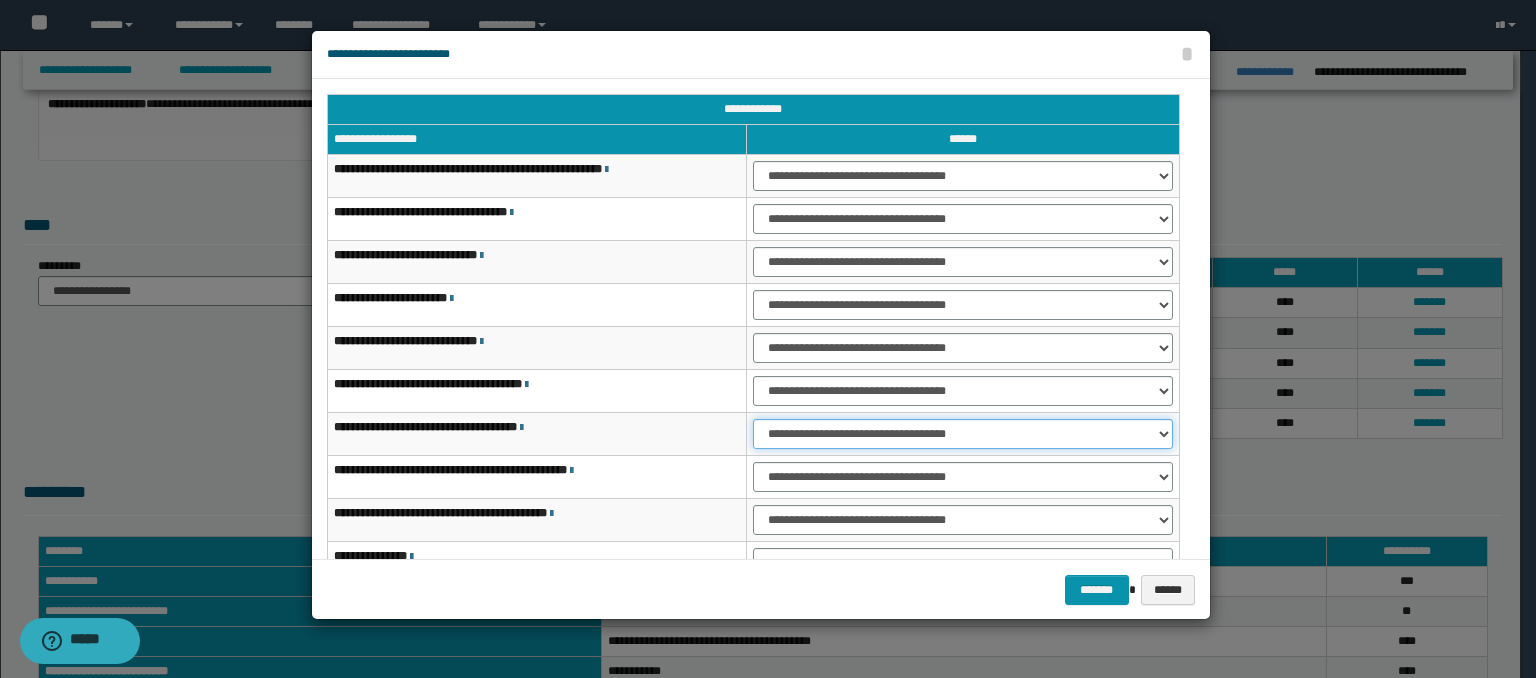 click on "**********" at bounding box center (963, 434) 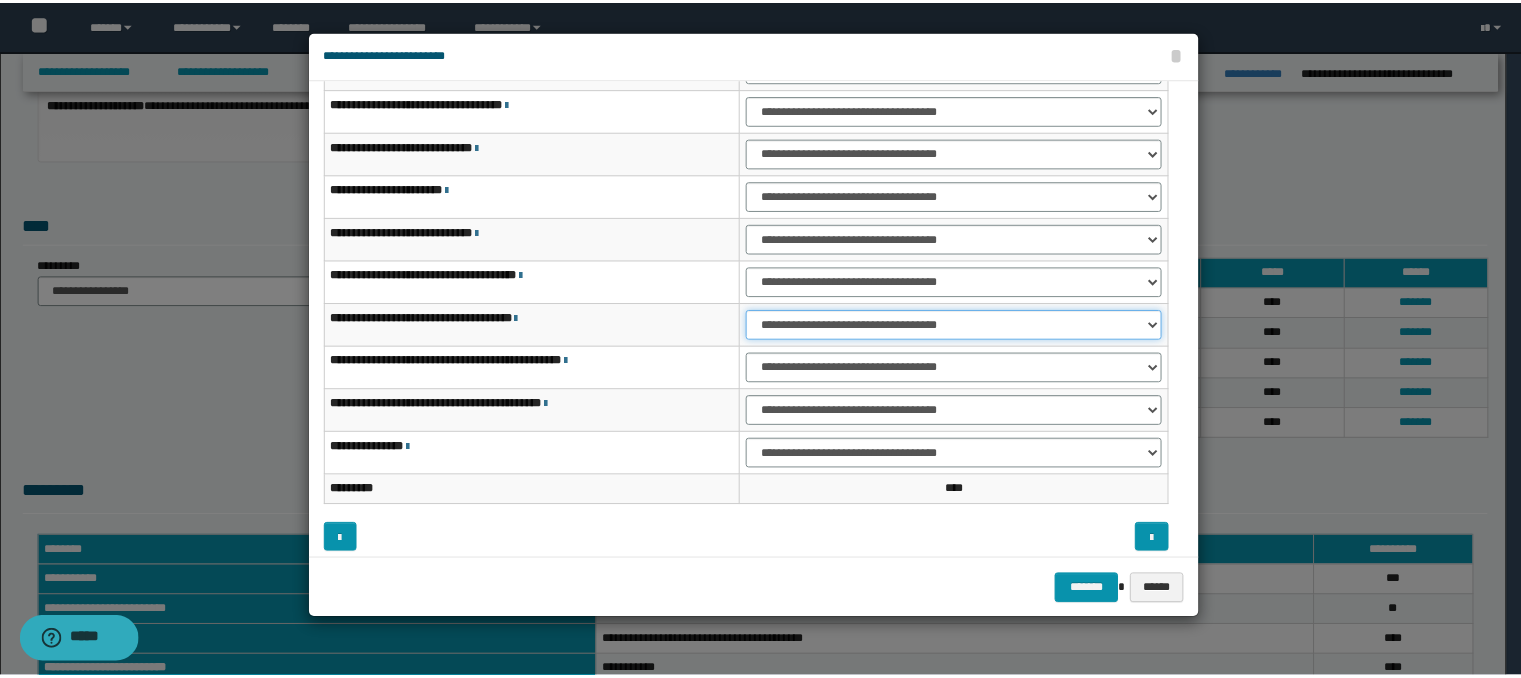 scroll, scrollTop: 118, scrollLeft: 0, axis: vertical 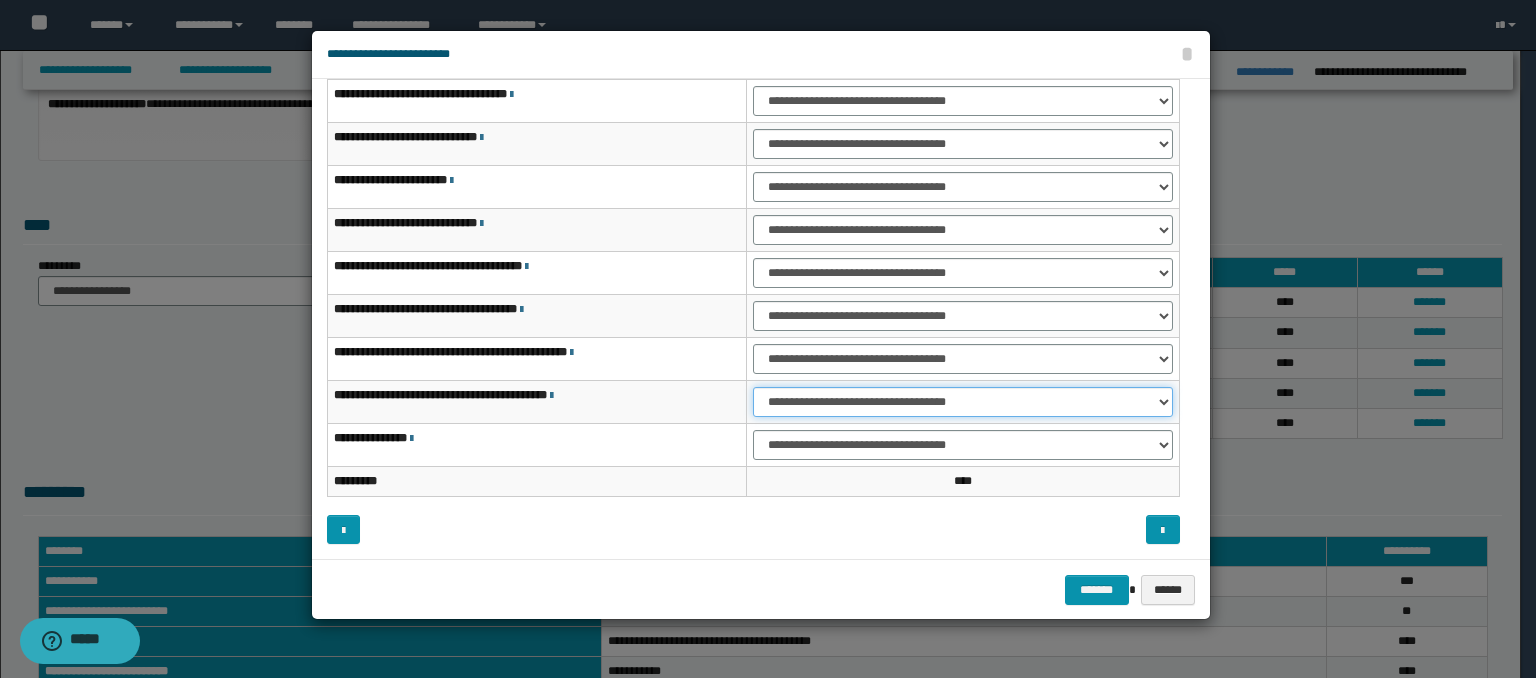 click on "**********" at bounding box center (963, 402) 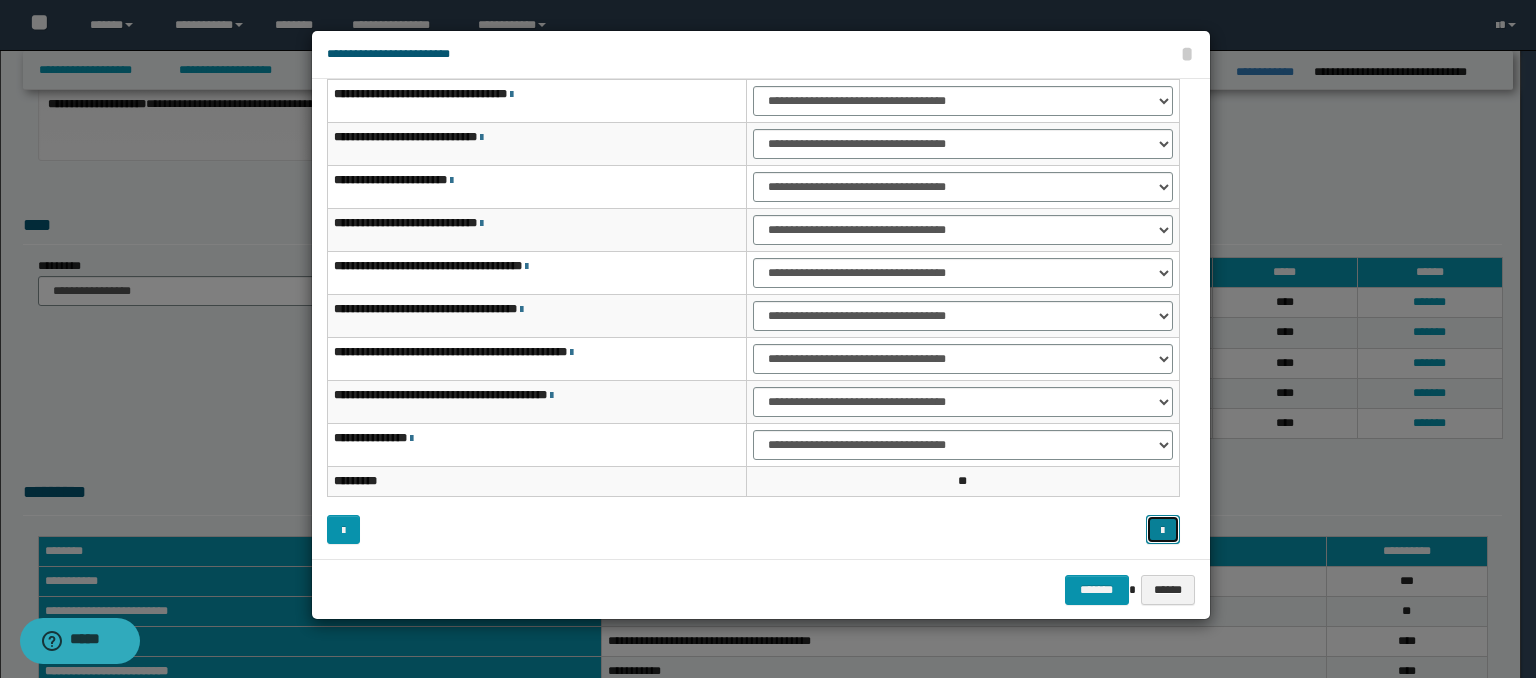 click at bounding box center [1163, 530] 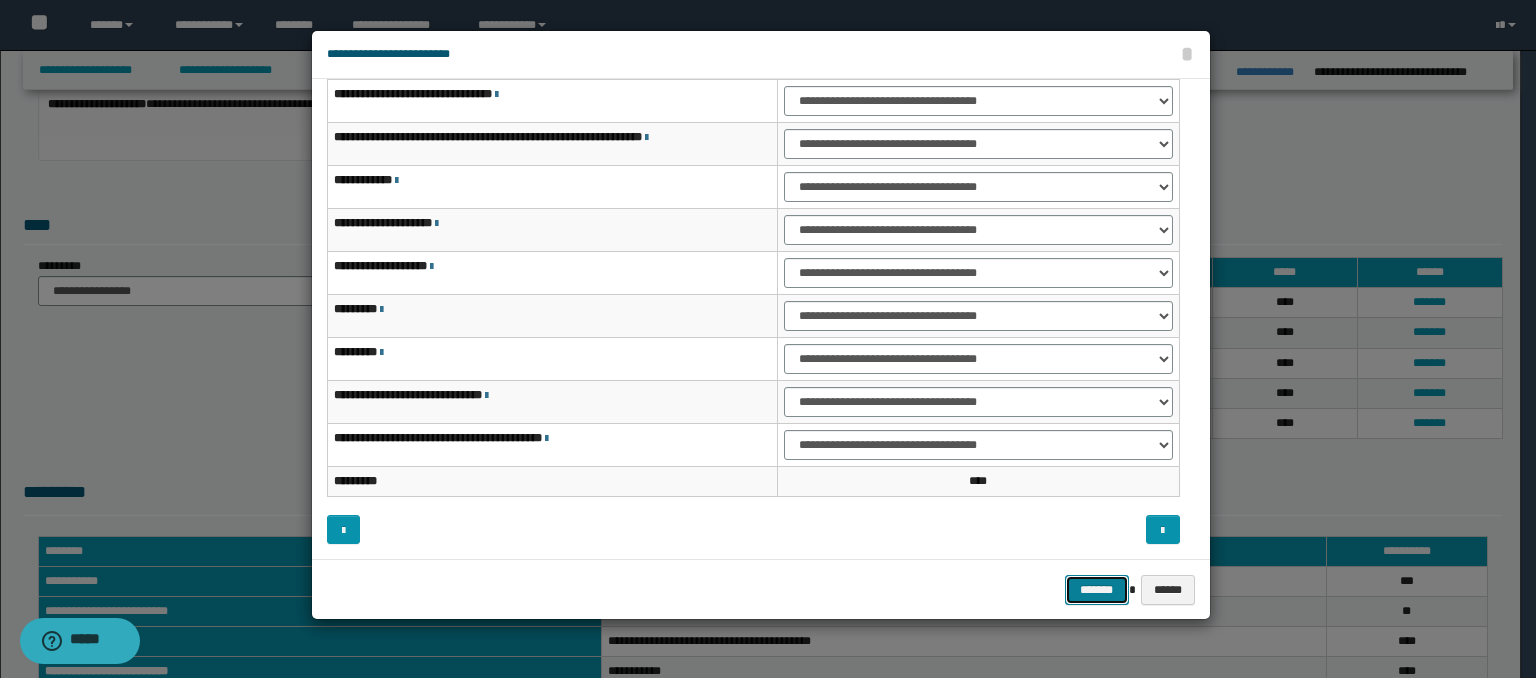 click on "*******" at bounding box center (1097, 590) 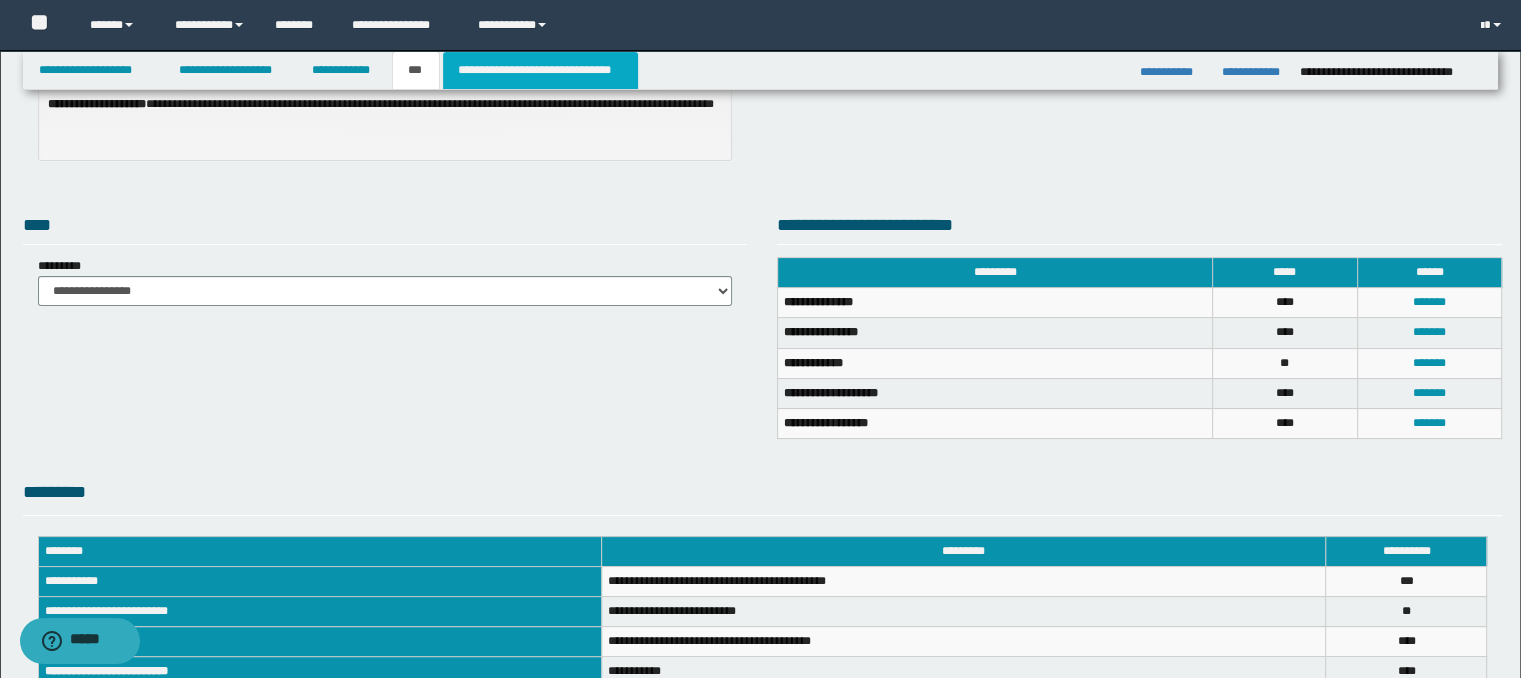 click on "**********" at bounding box center (540, 70) 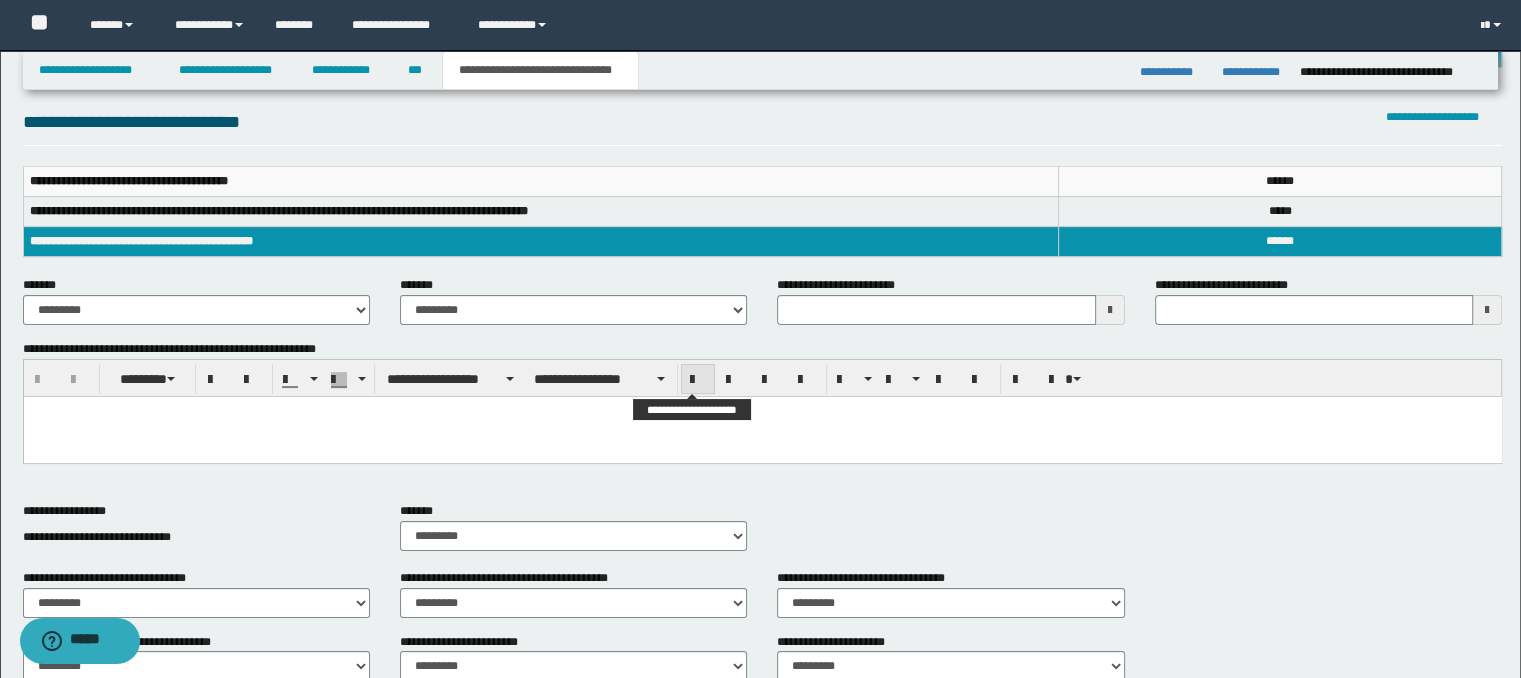 scroll, scrollTop: 200, scrollLeft: 0, axis: vertical 